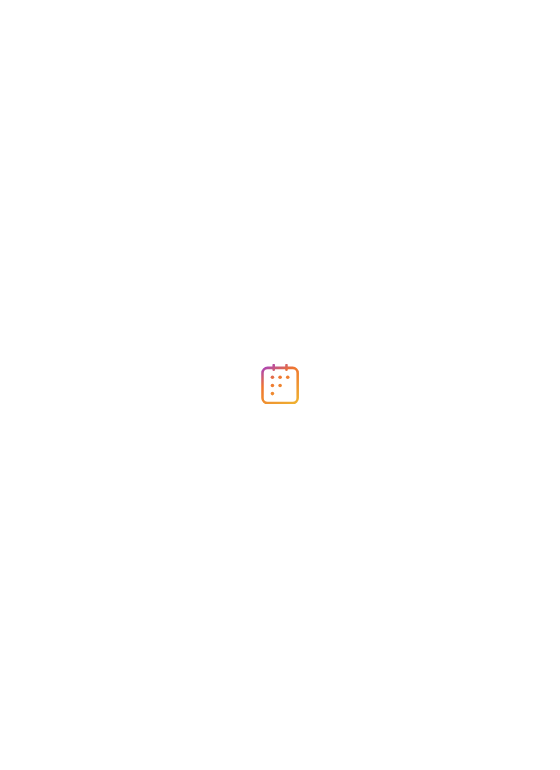 scroll, scrollTop: 0, scrollLeft: 0, axis: both 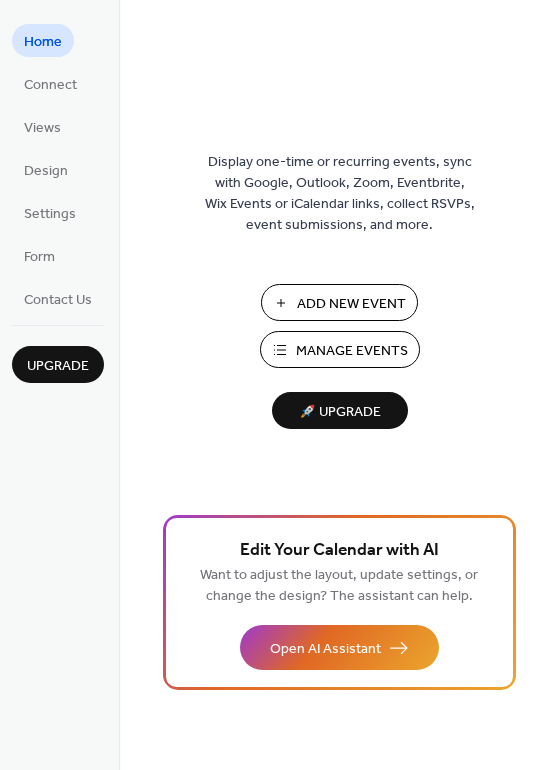 click on "Manage Events" at bounding box center [352, 351] 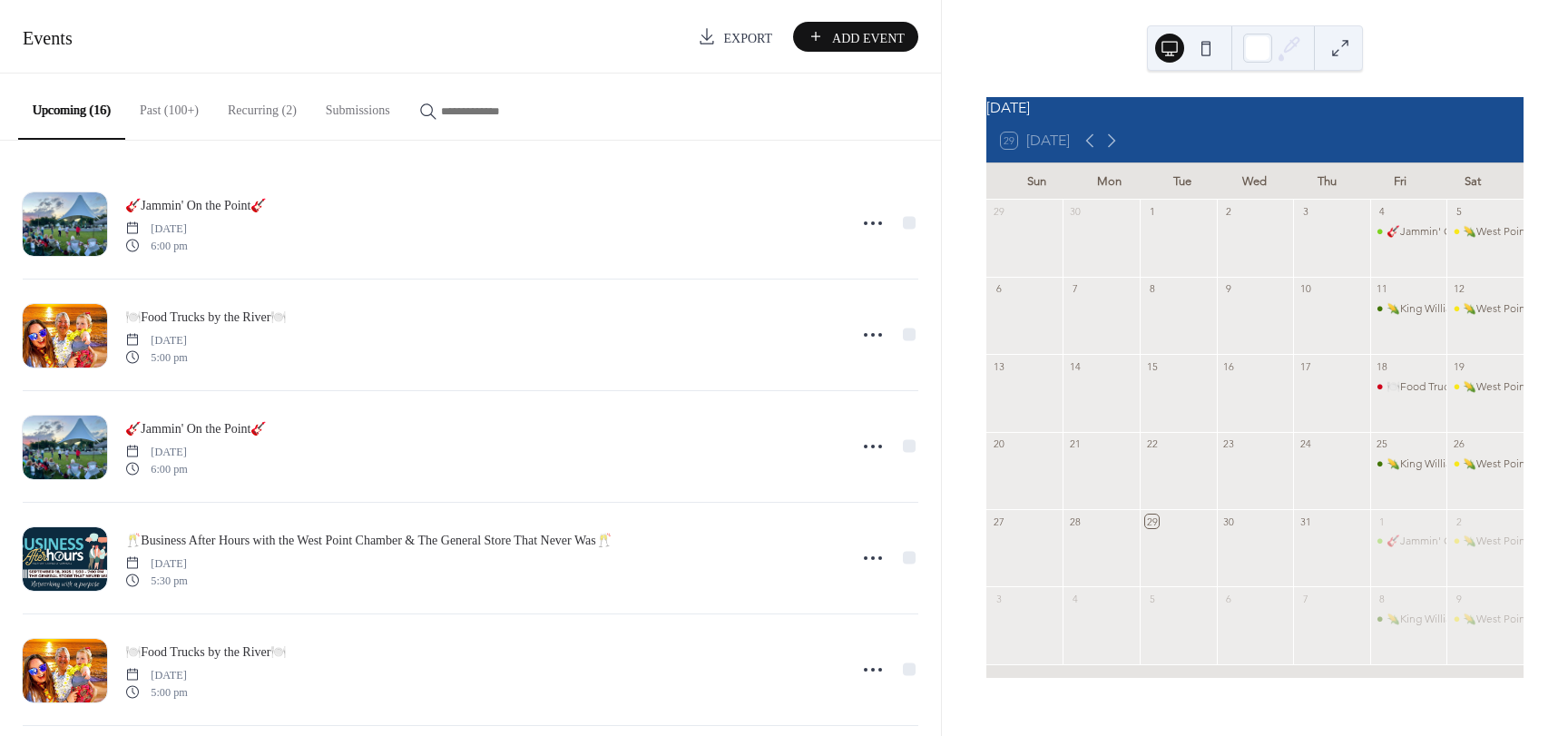 scroll, scrollTop: 0, scrollLeft: 0, axis: both 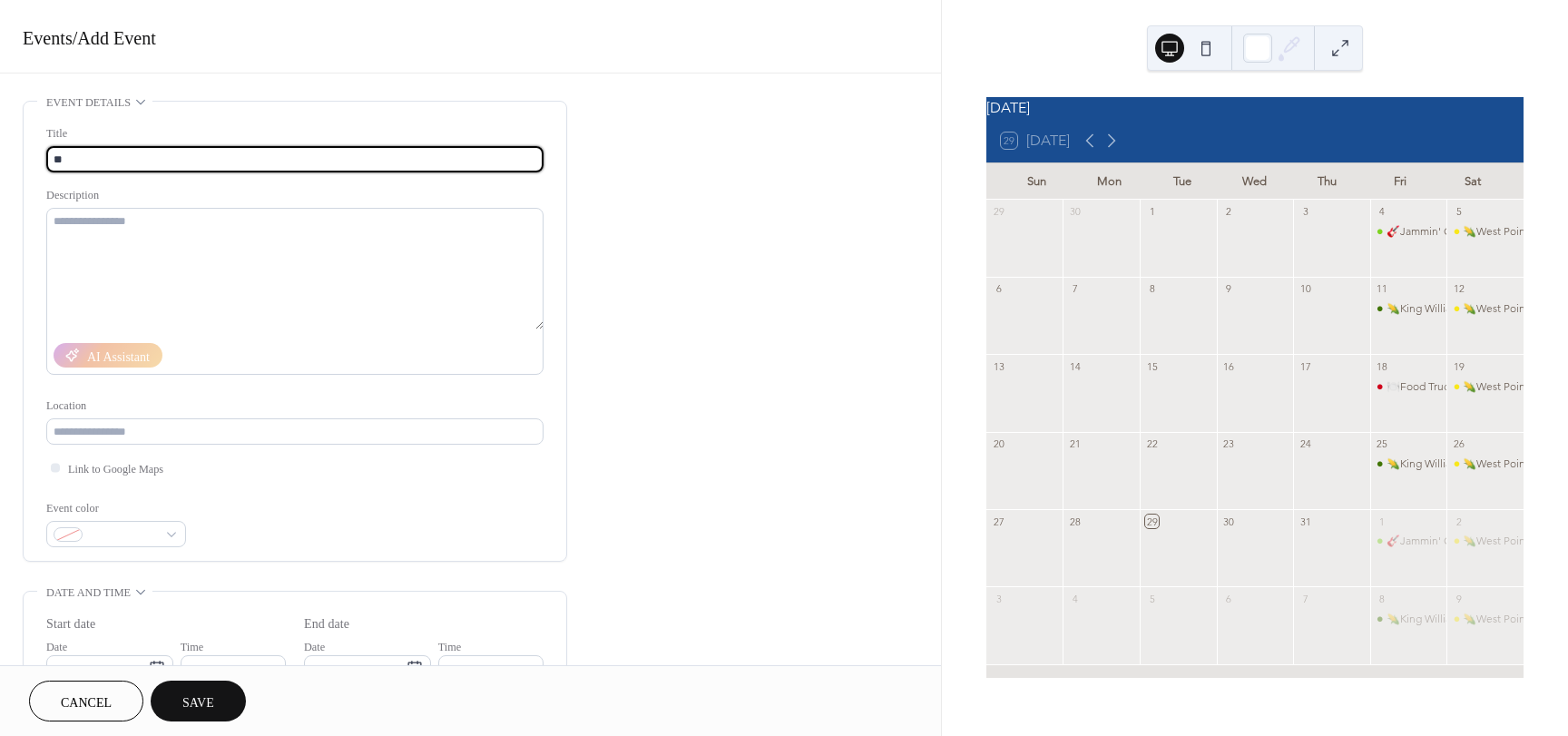 type on "*" 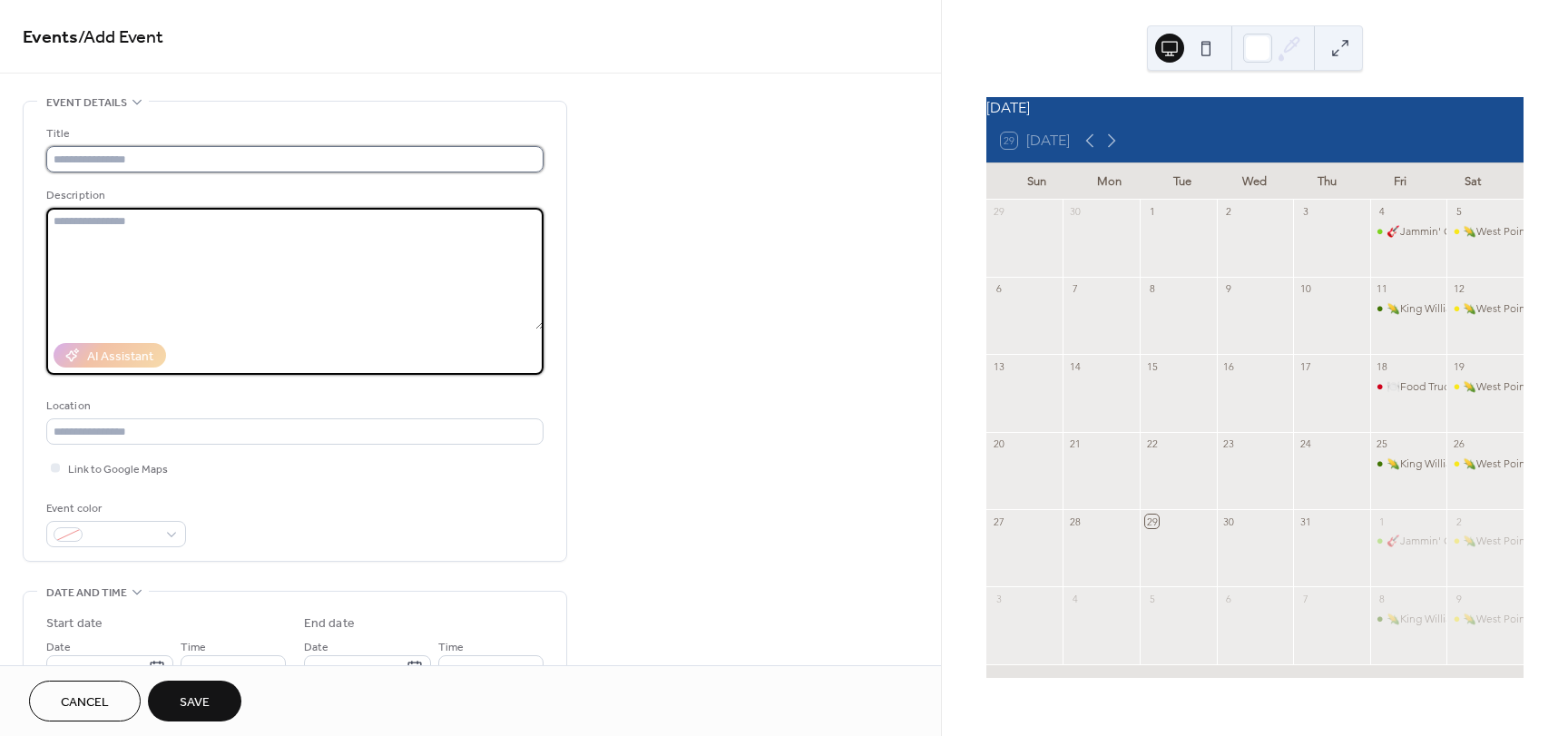 click at bounding box center [295, 159] 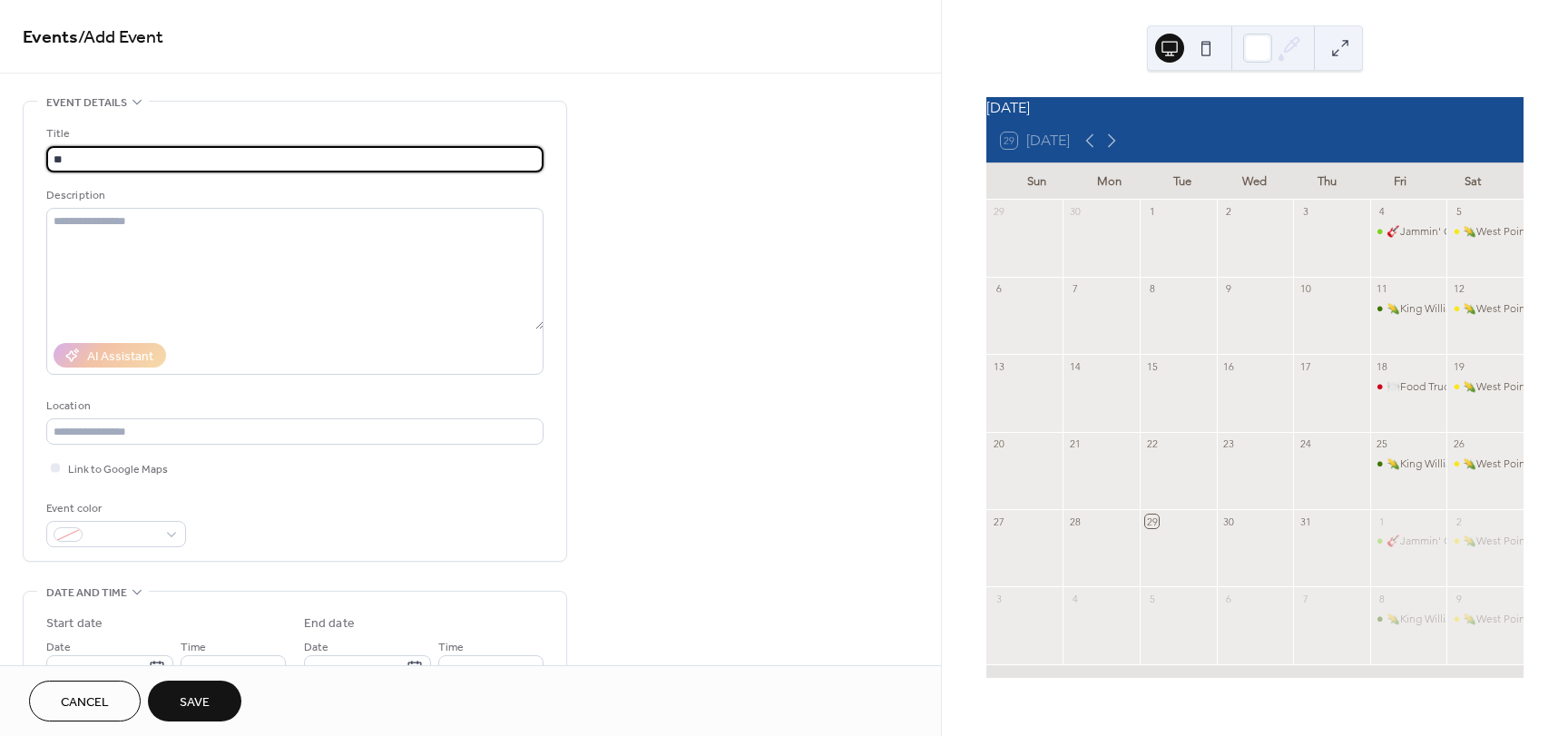 type on "*" 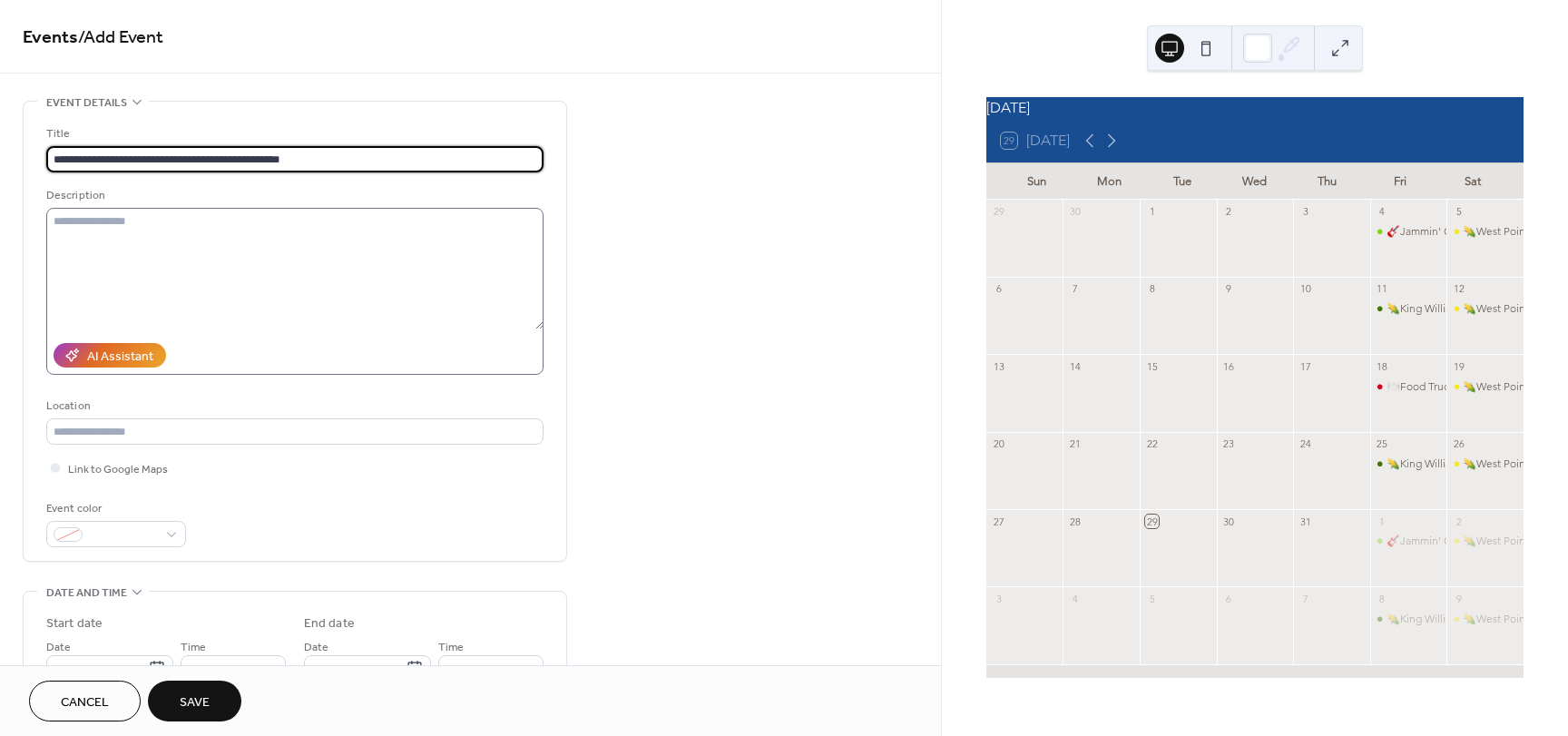 type on "**********" 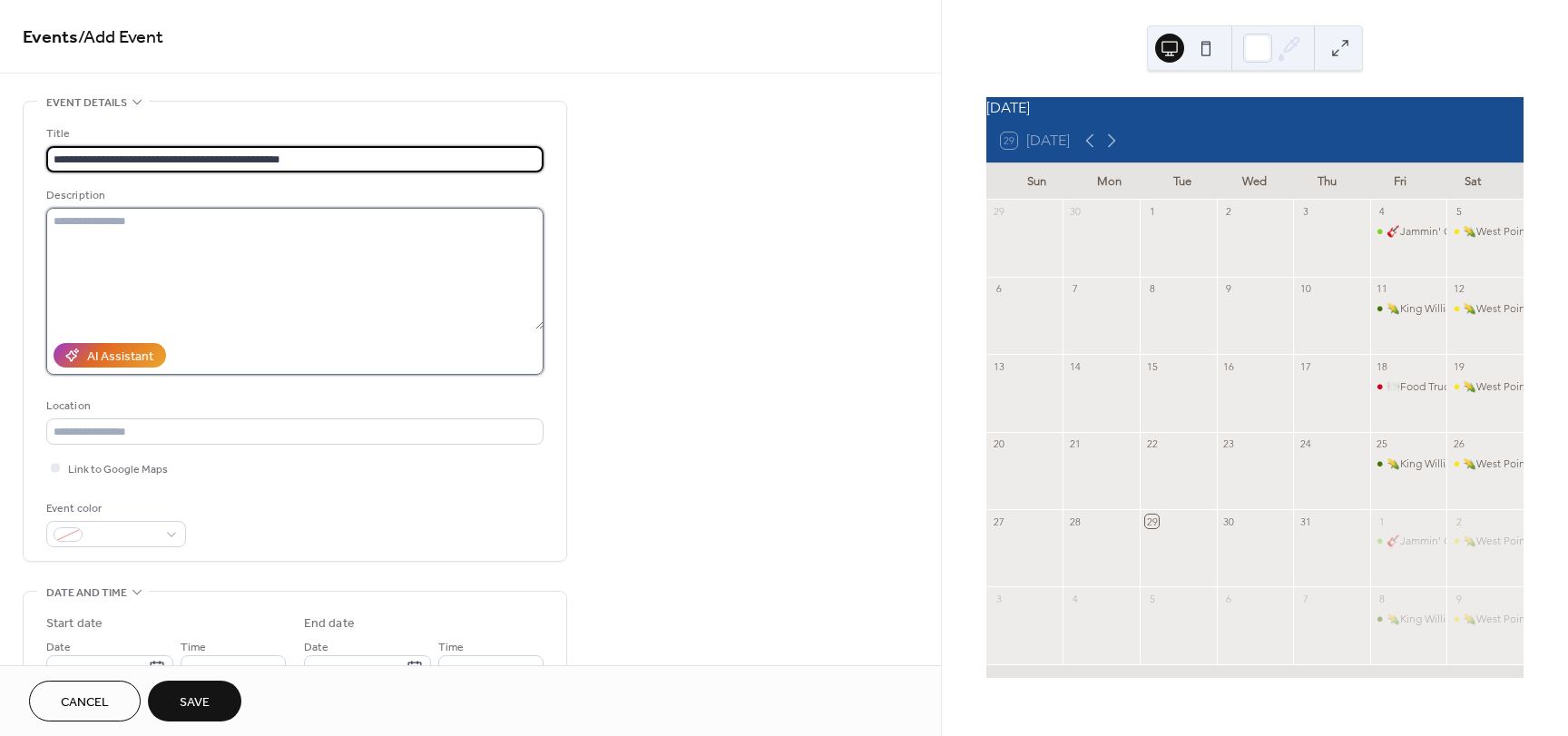 click at bounding box center (295, 269) 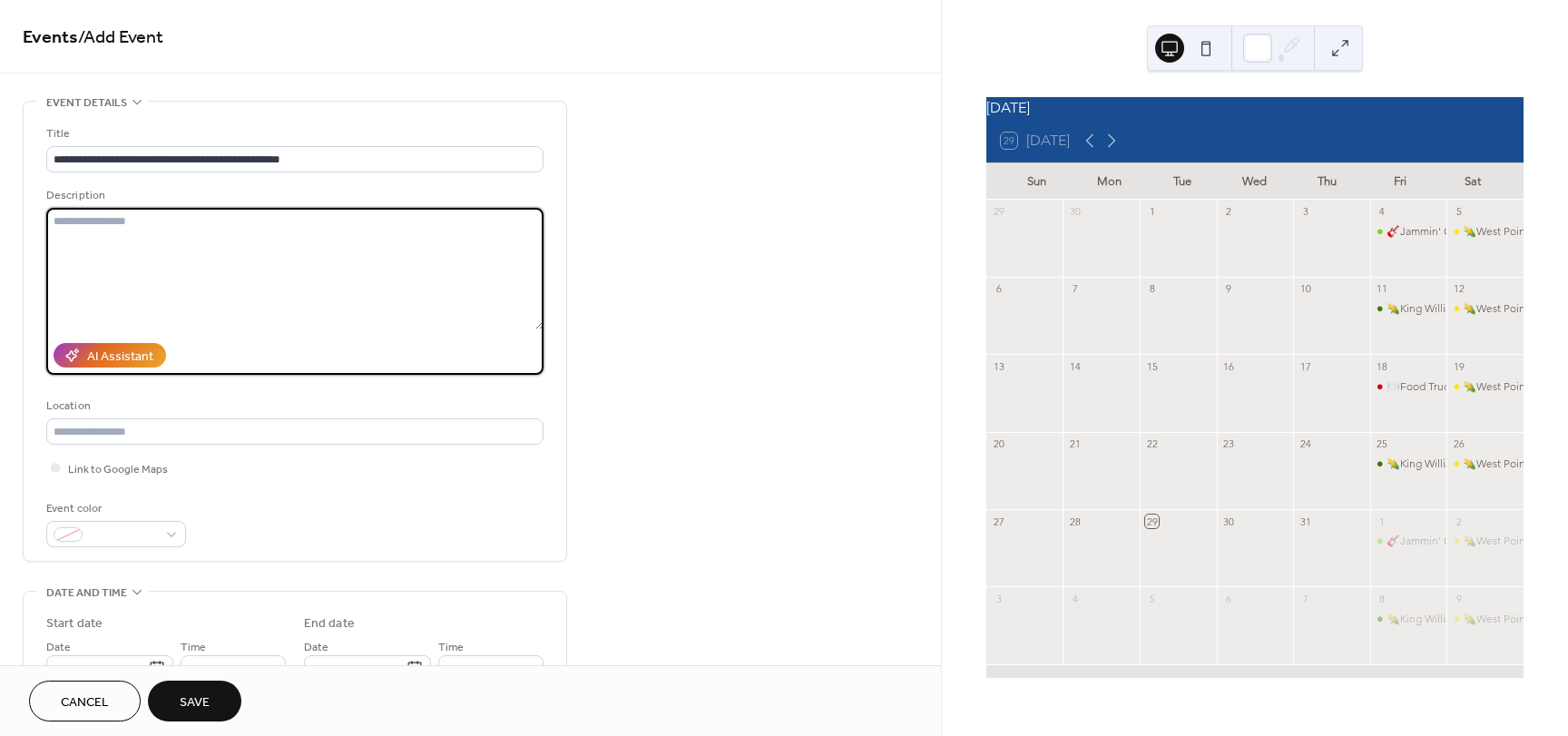 paste on "**********" 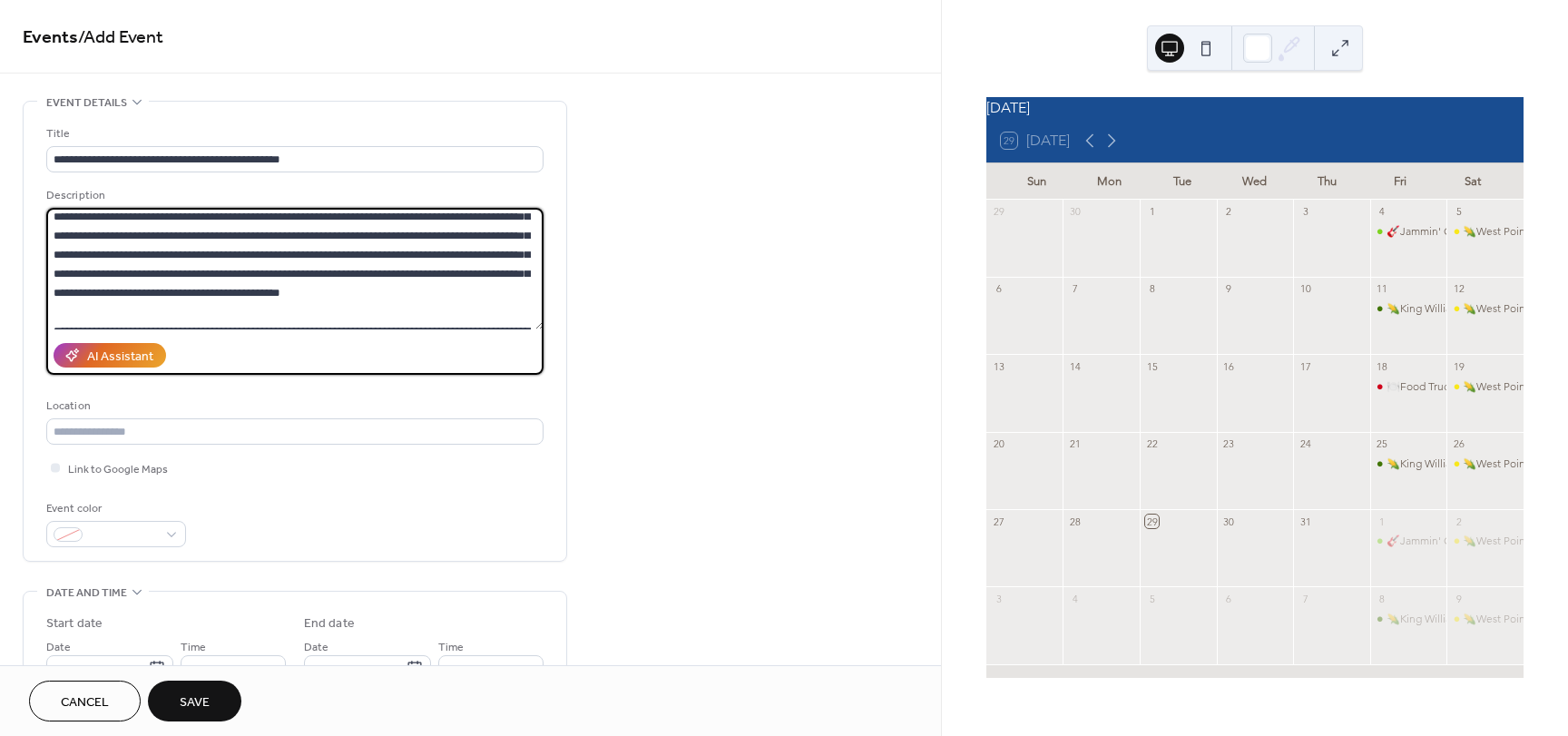 scroll, scrollTop: 0, scrollLeft: 0, axis: both 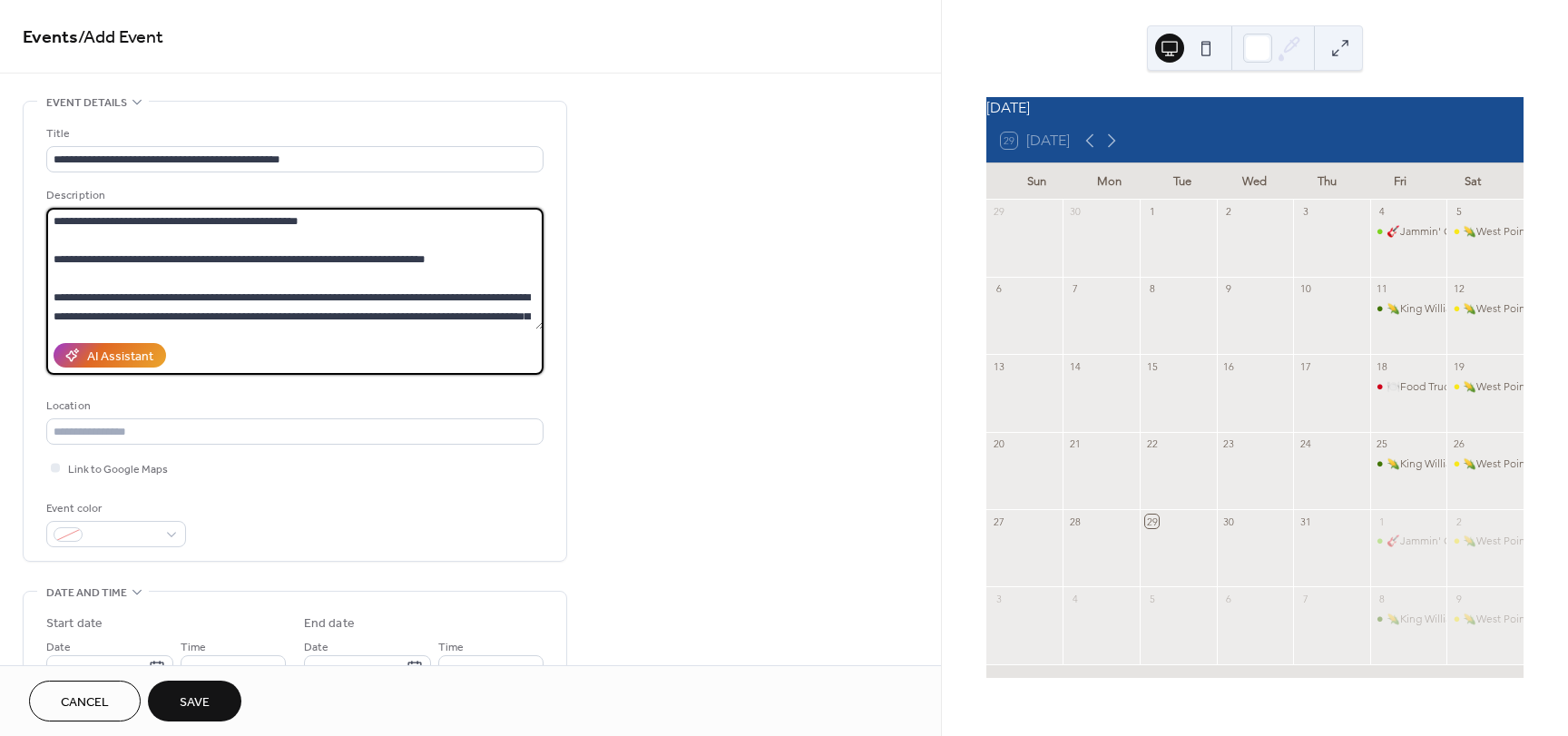 click at bounding box center [295, 269] 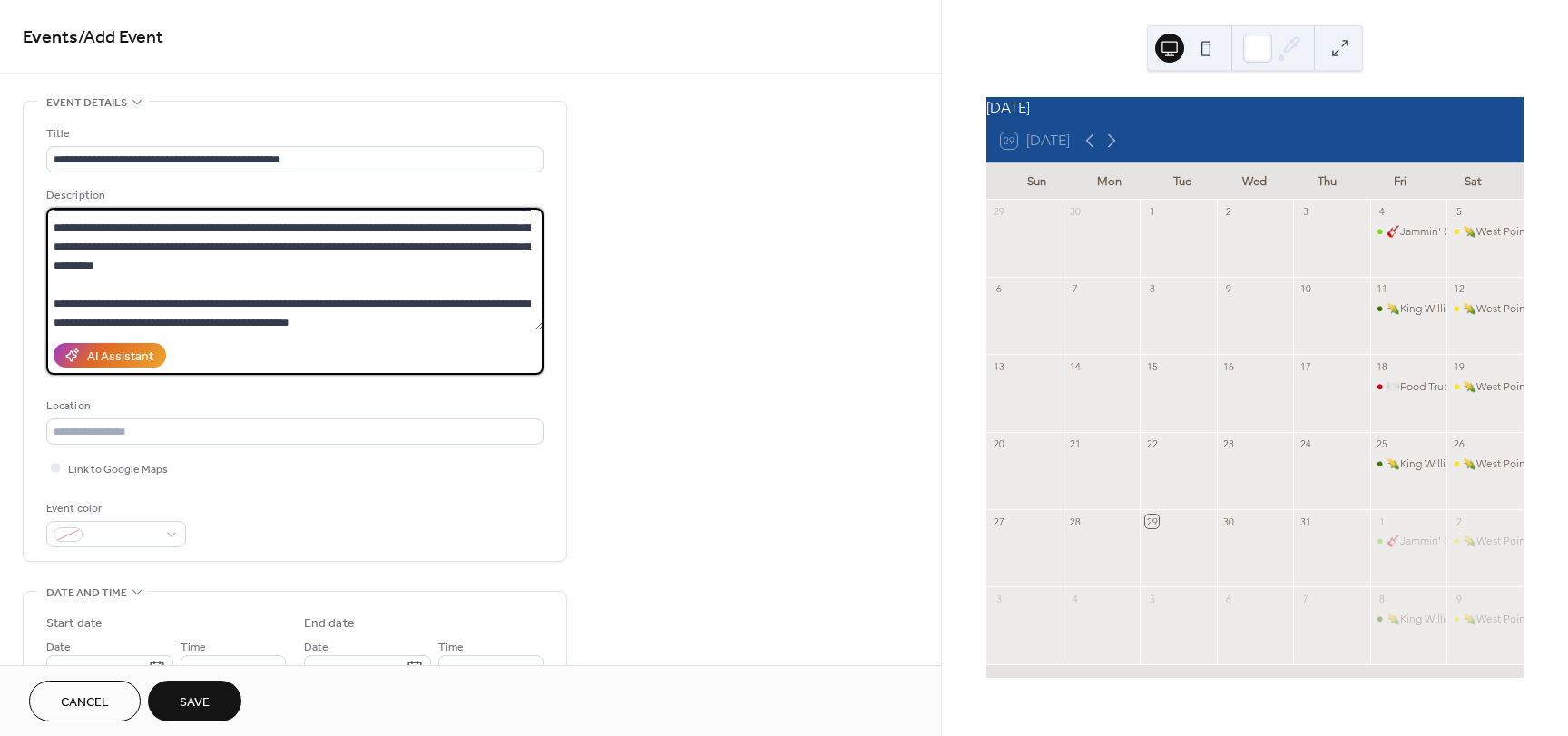 scroll, scrollTop: 724, scrollLeft: 0, axis: vertical 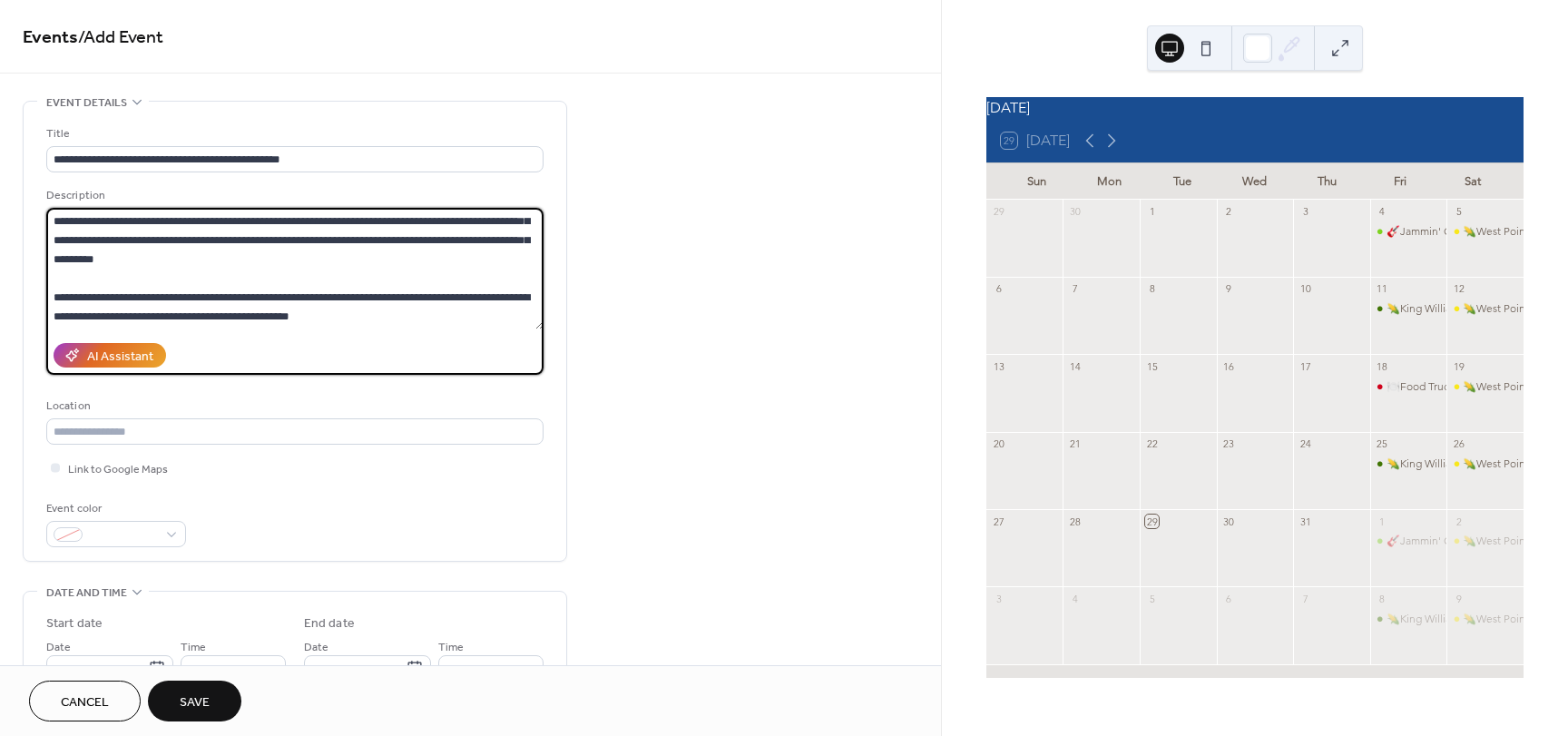 type on "**********" 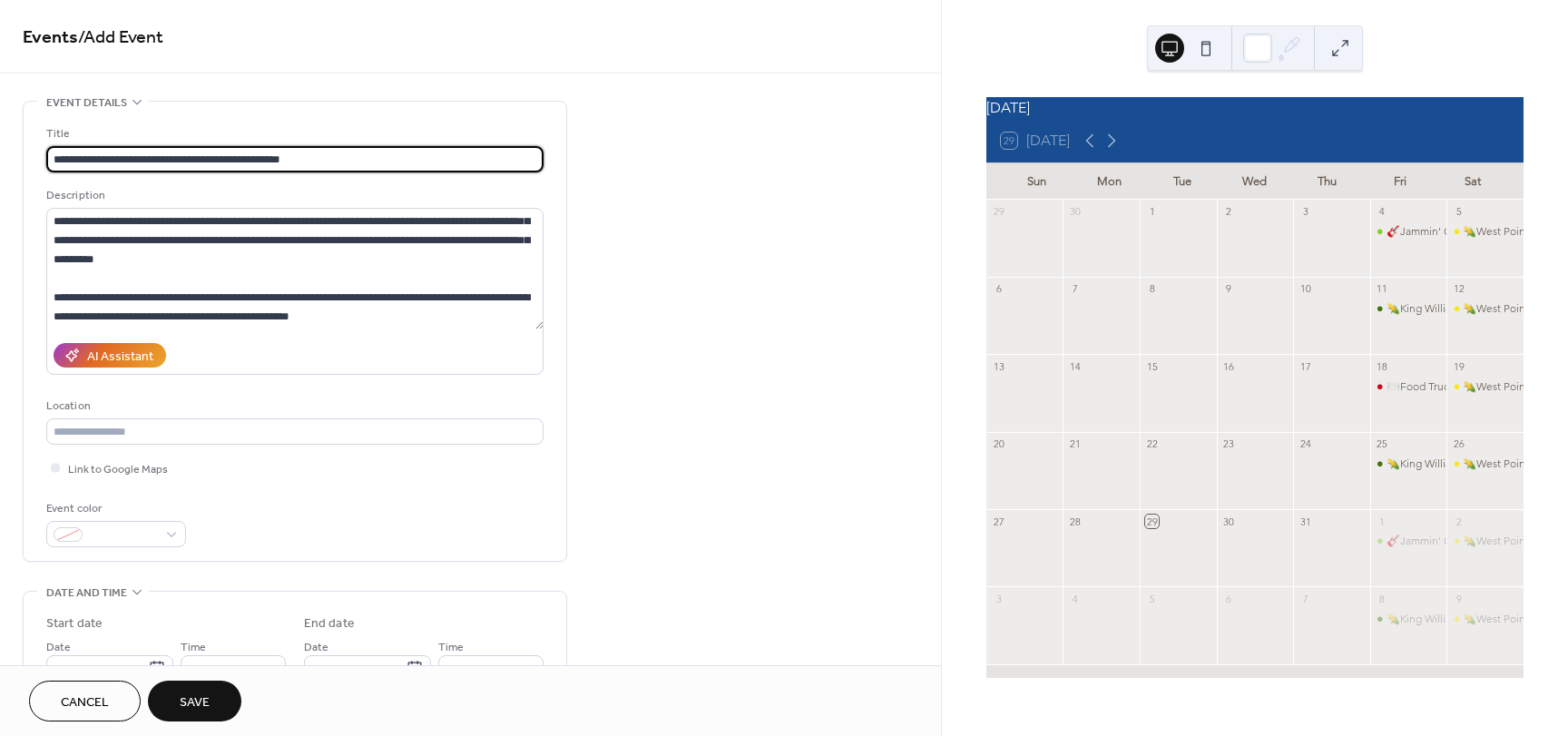 click on "**********" at bounding box center [295, 159] 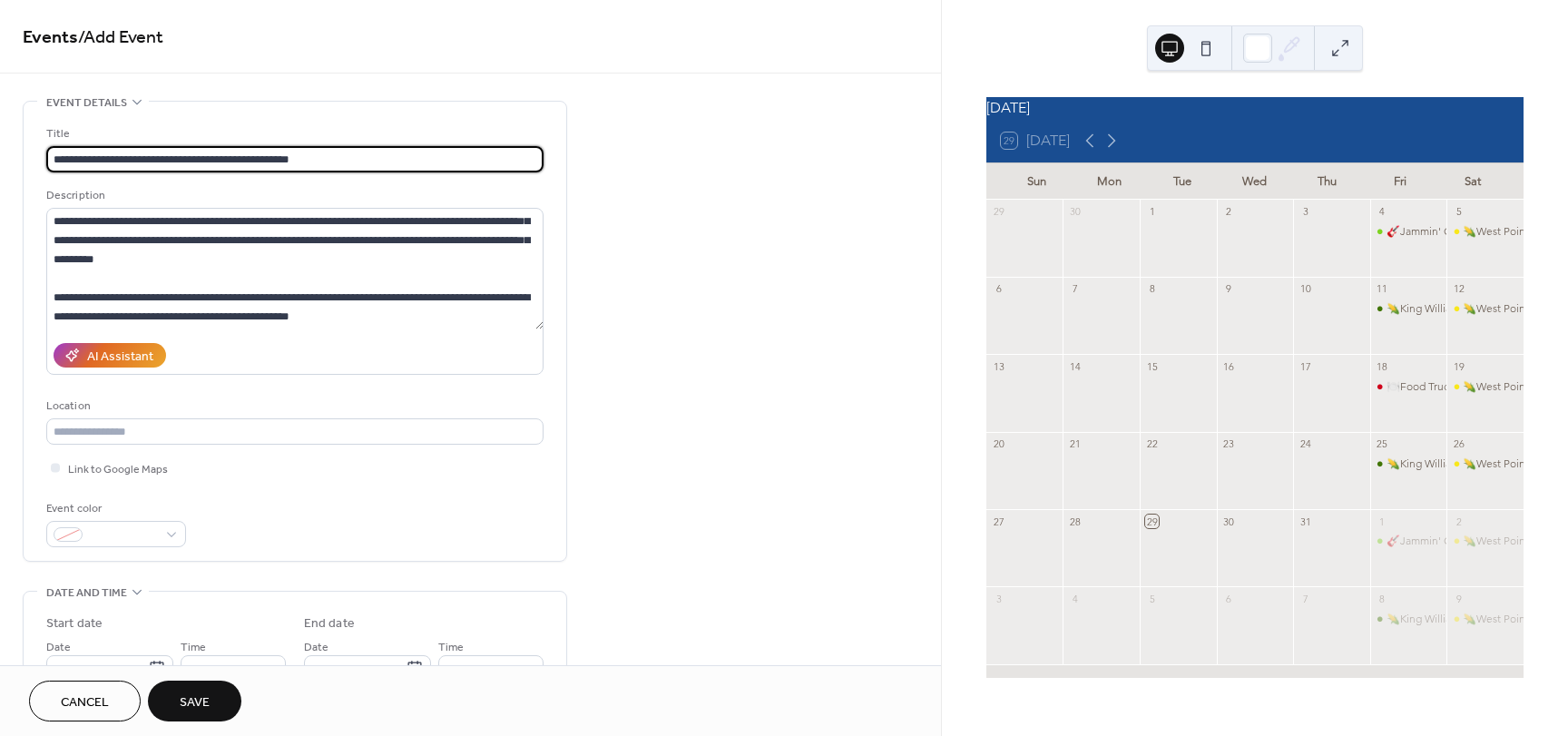 click on "**********" at bounding box center [295, 159] 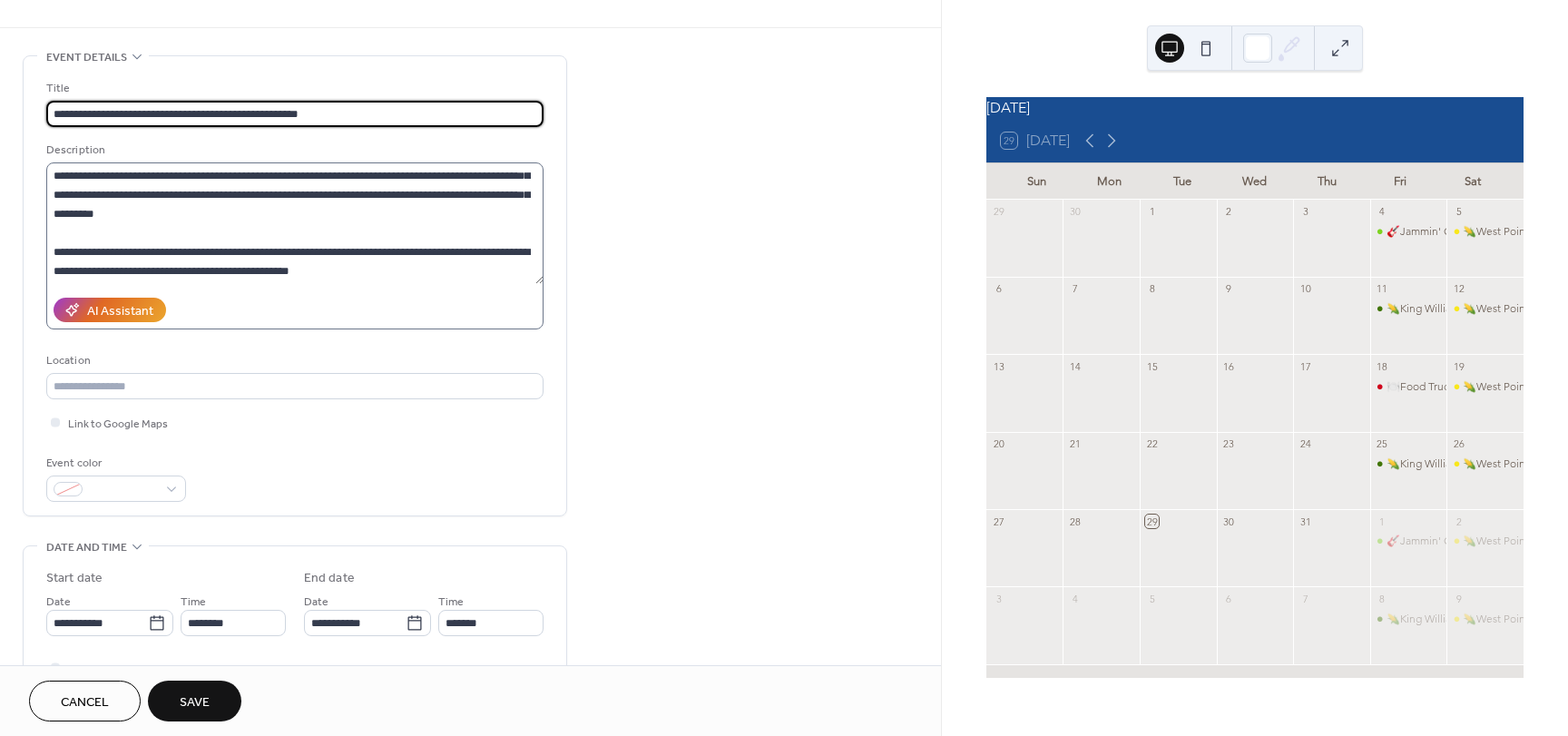 scroll, scrollTop: 182, scrollLeft: 0, axis: vertical 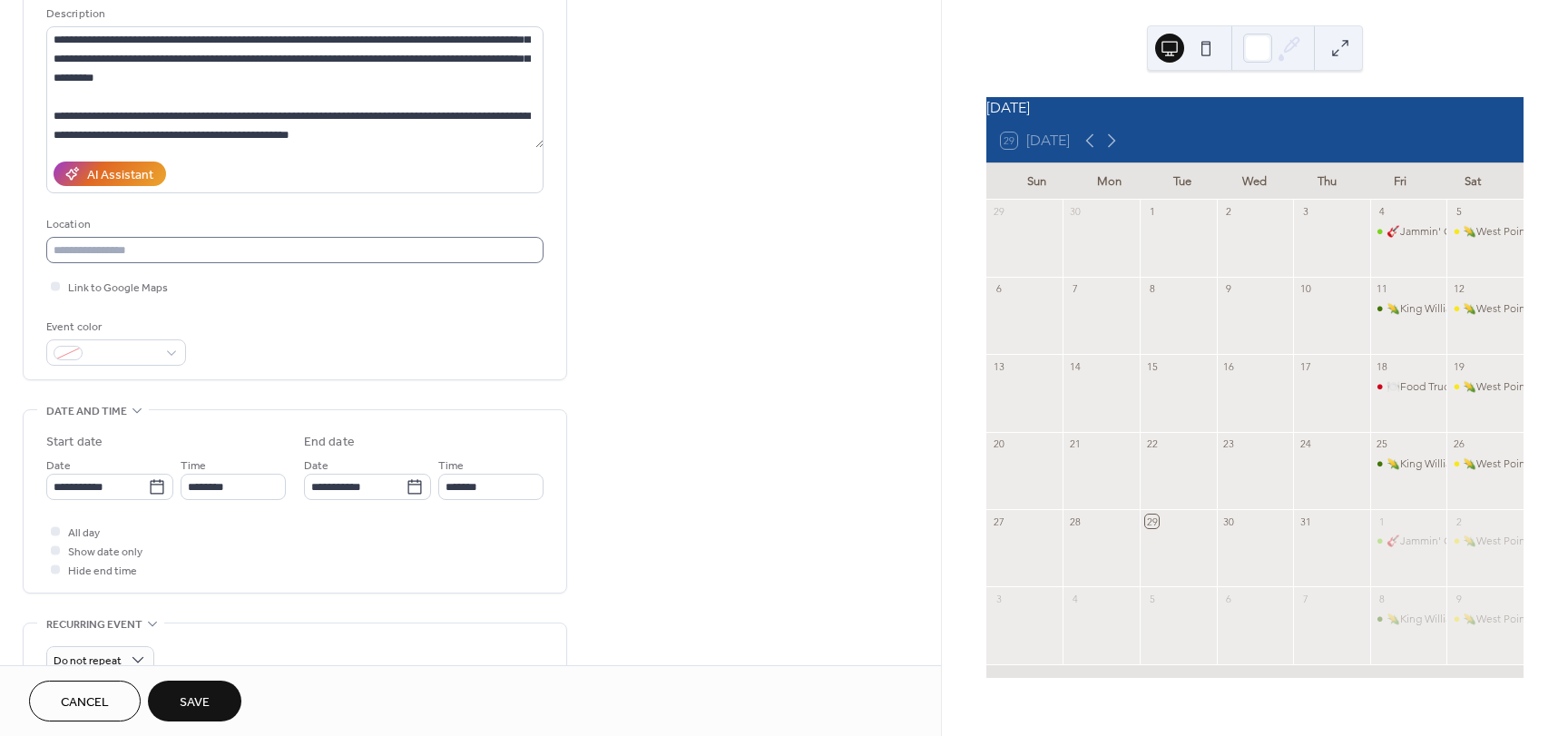 type on "**********" 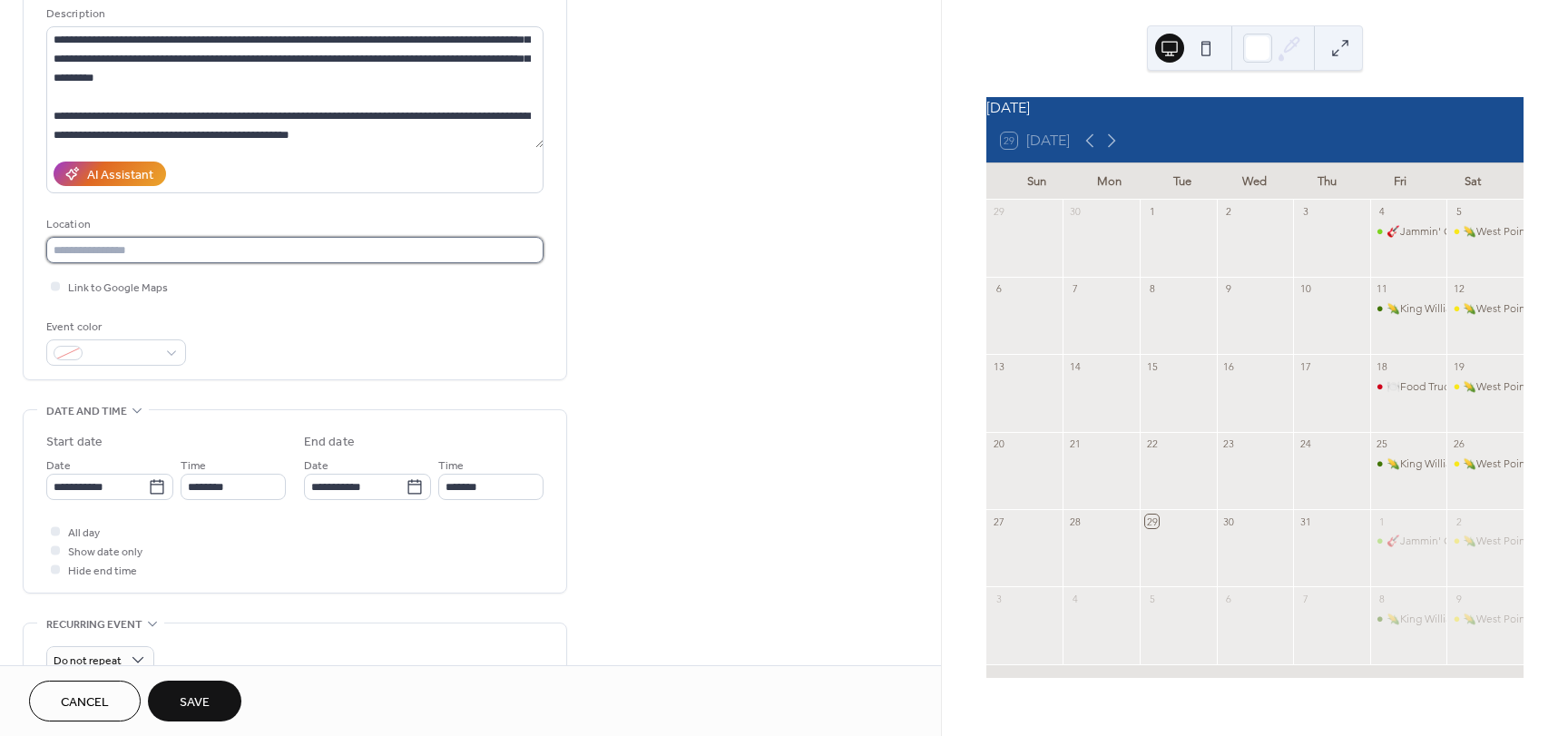 click at bounding box center (295, 250) 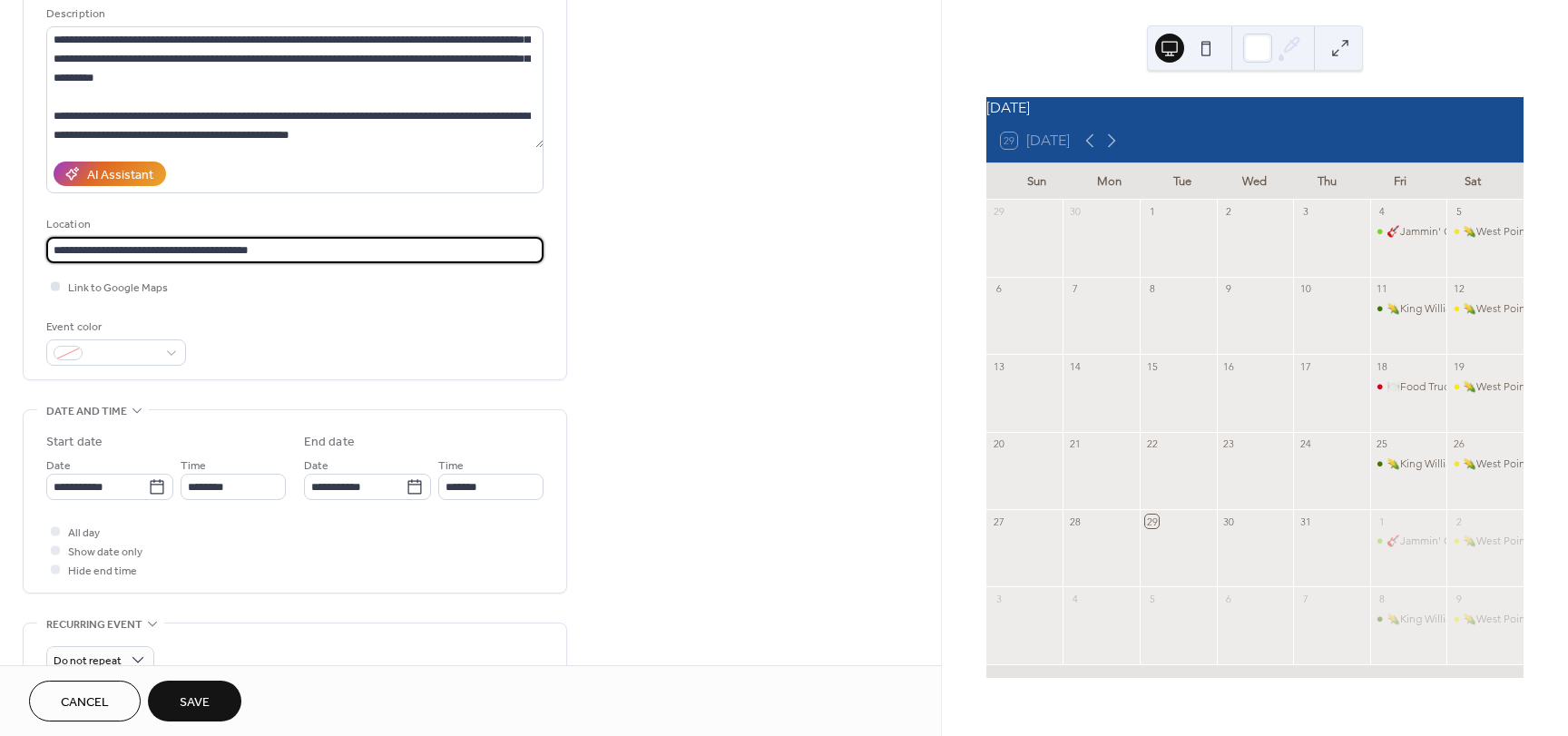 type on "**********" 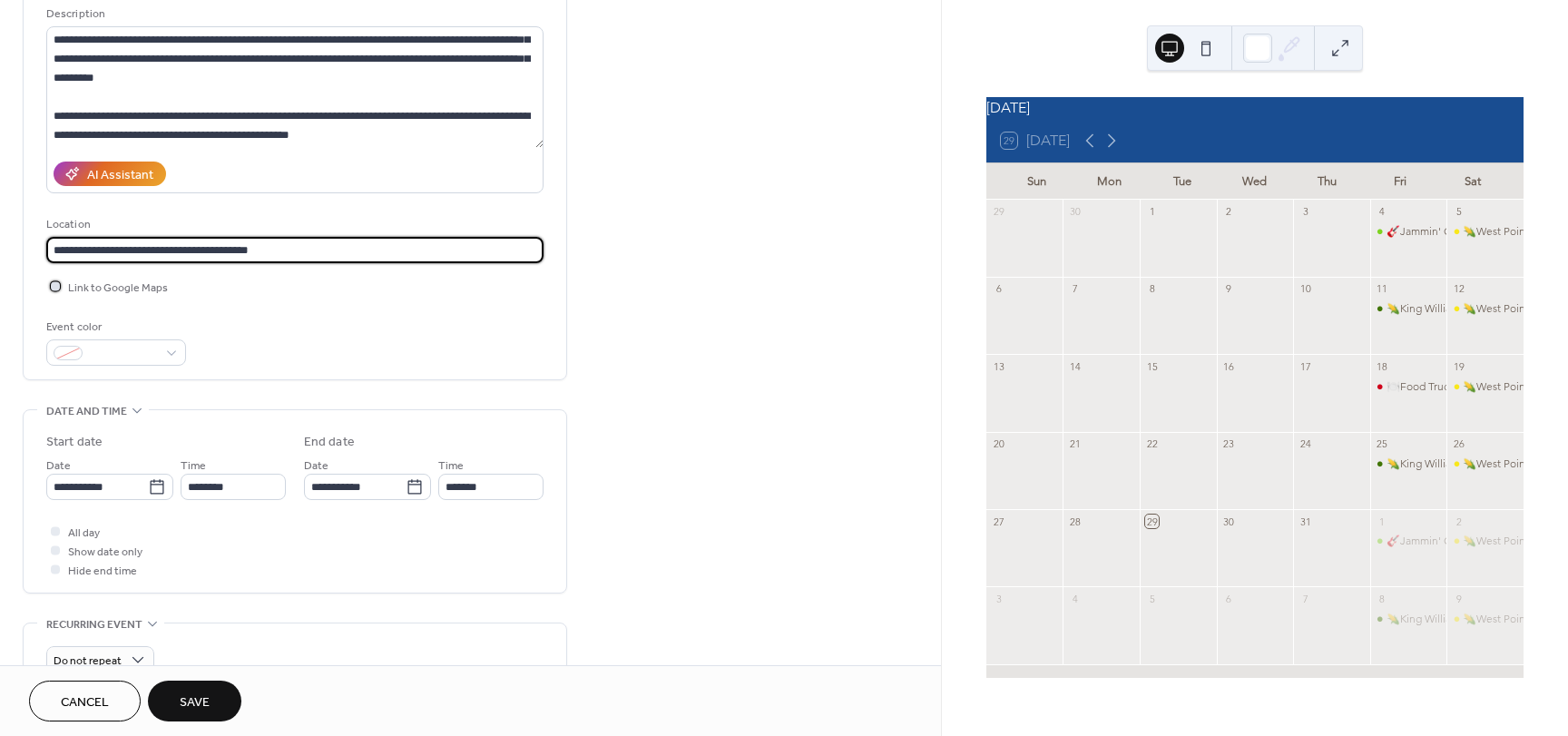 click on "Link to Google Maps" at bounding box center [118, 288] 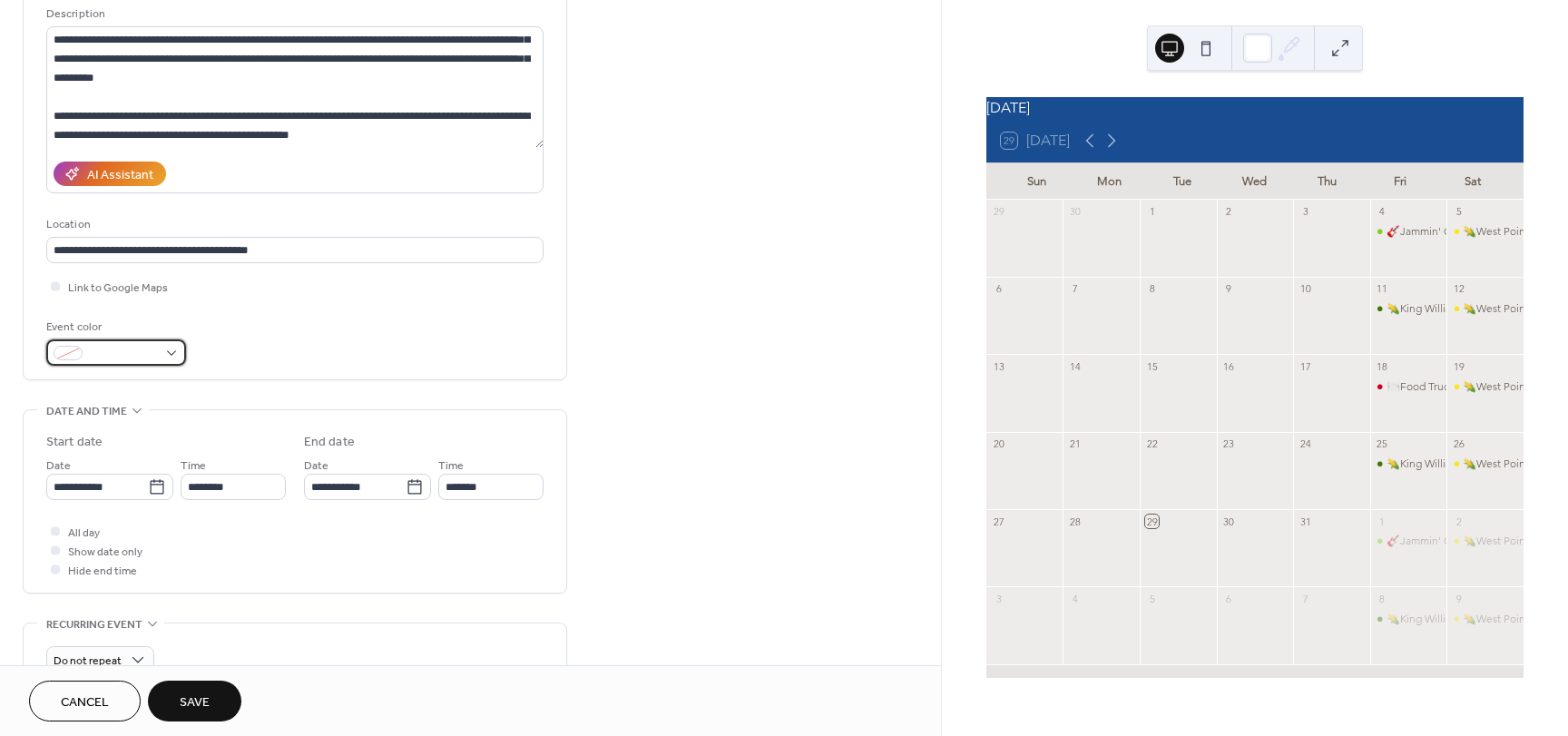 click at bounding box center [116, 352] 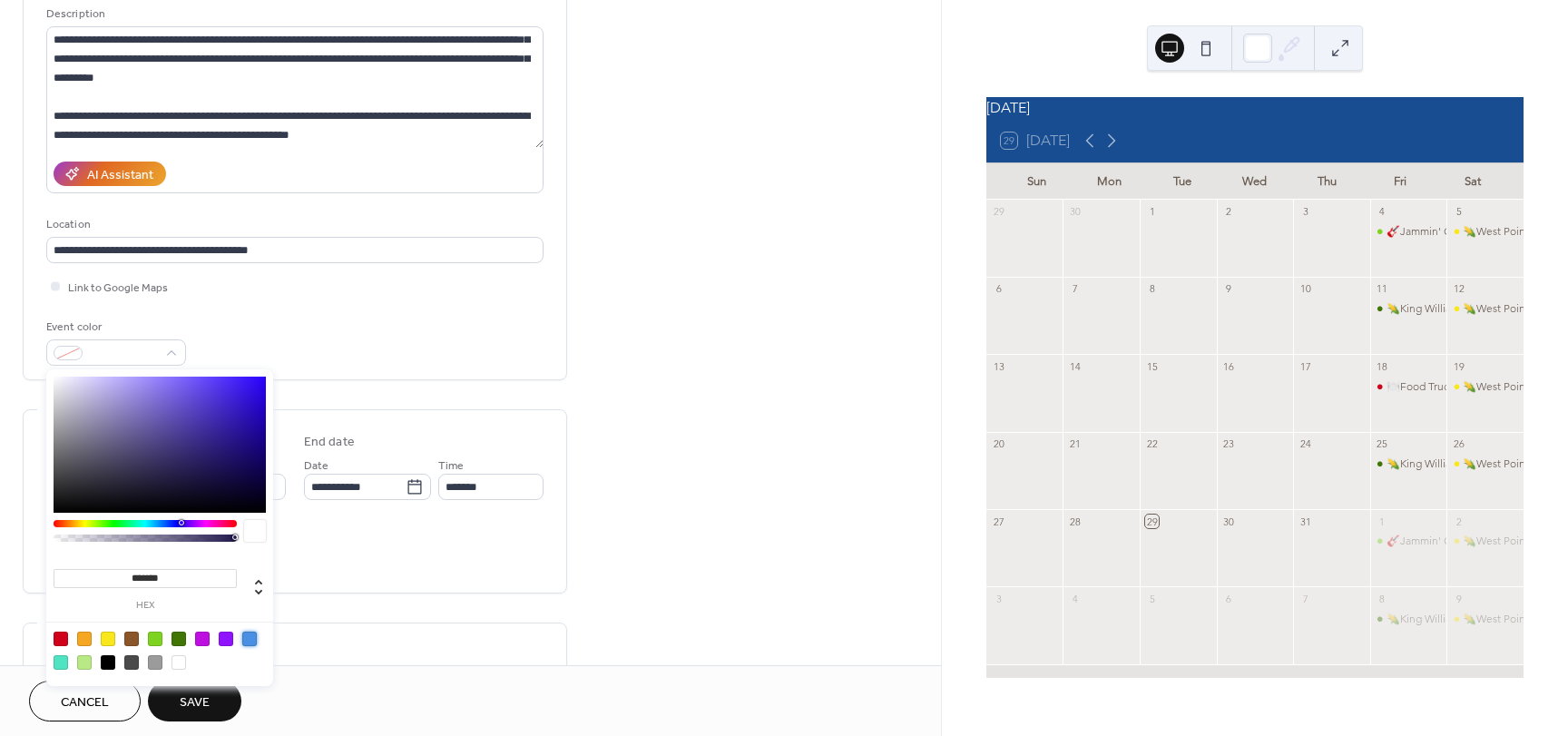 click at bounding box center (250, 639) 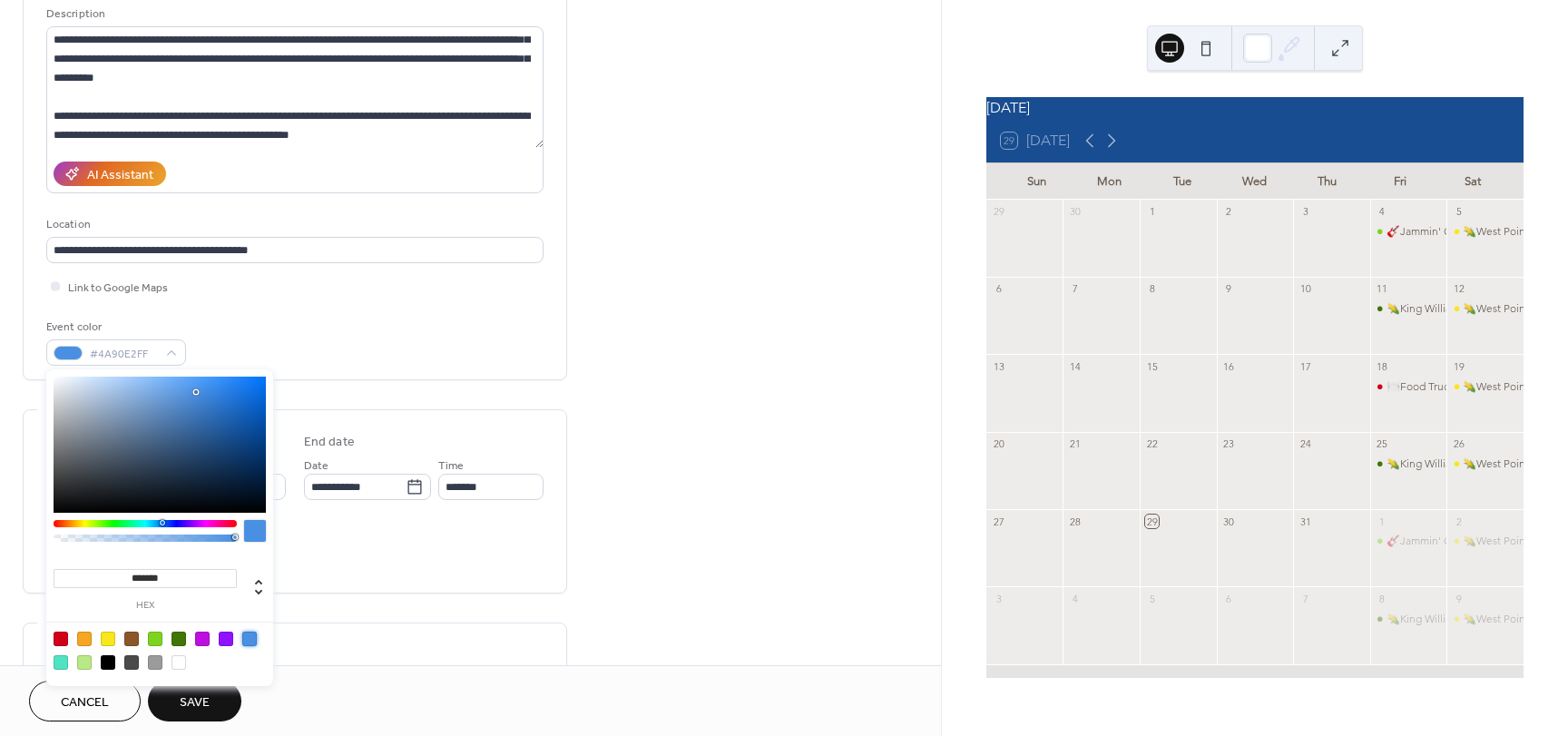 click on "Event color #4A90E2FF" at bounding box center [295, 341] 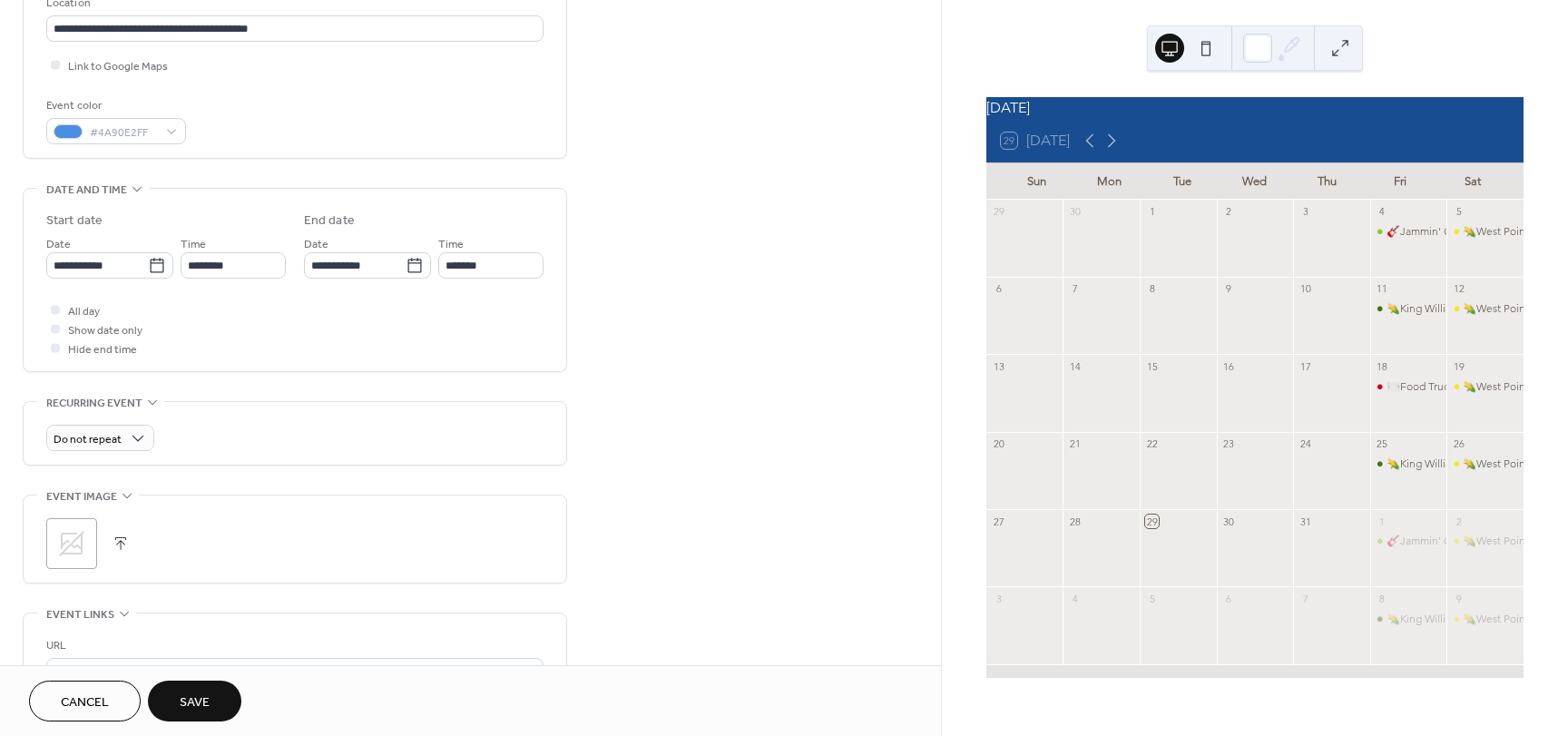 scroll, scrollTop: 454, scrollLeft: 0, axis: vertical 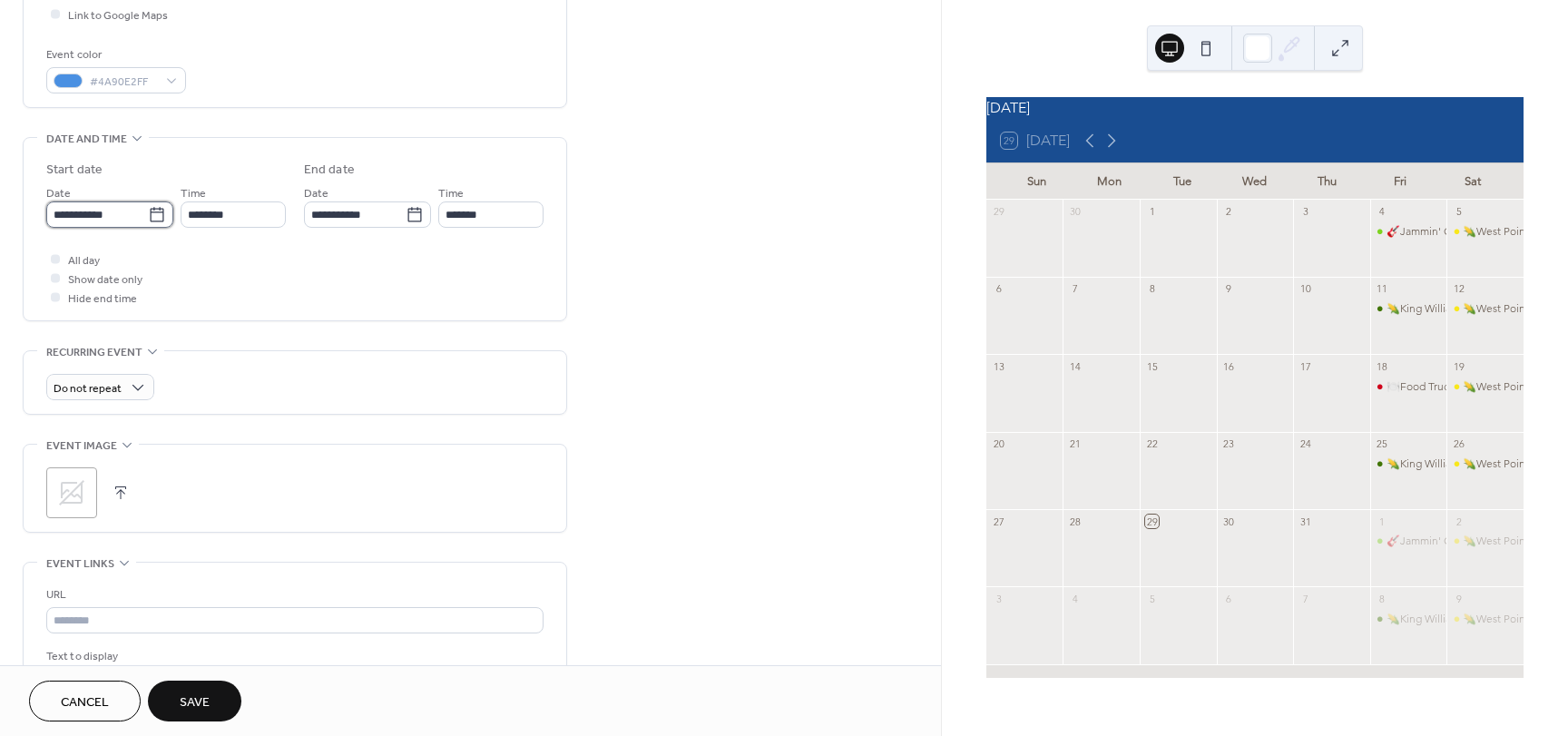 click on "**********" at bounding box center [97, 214] 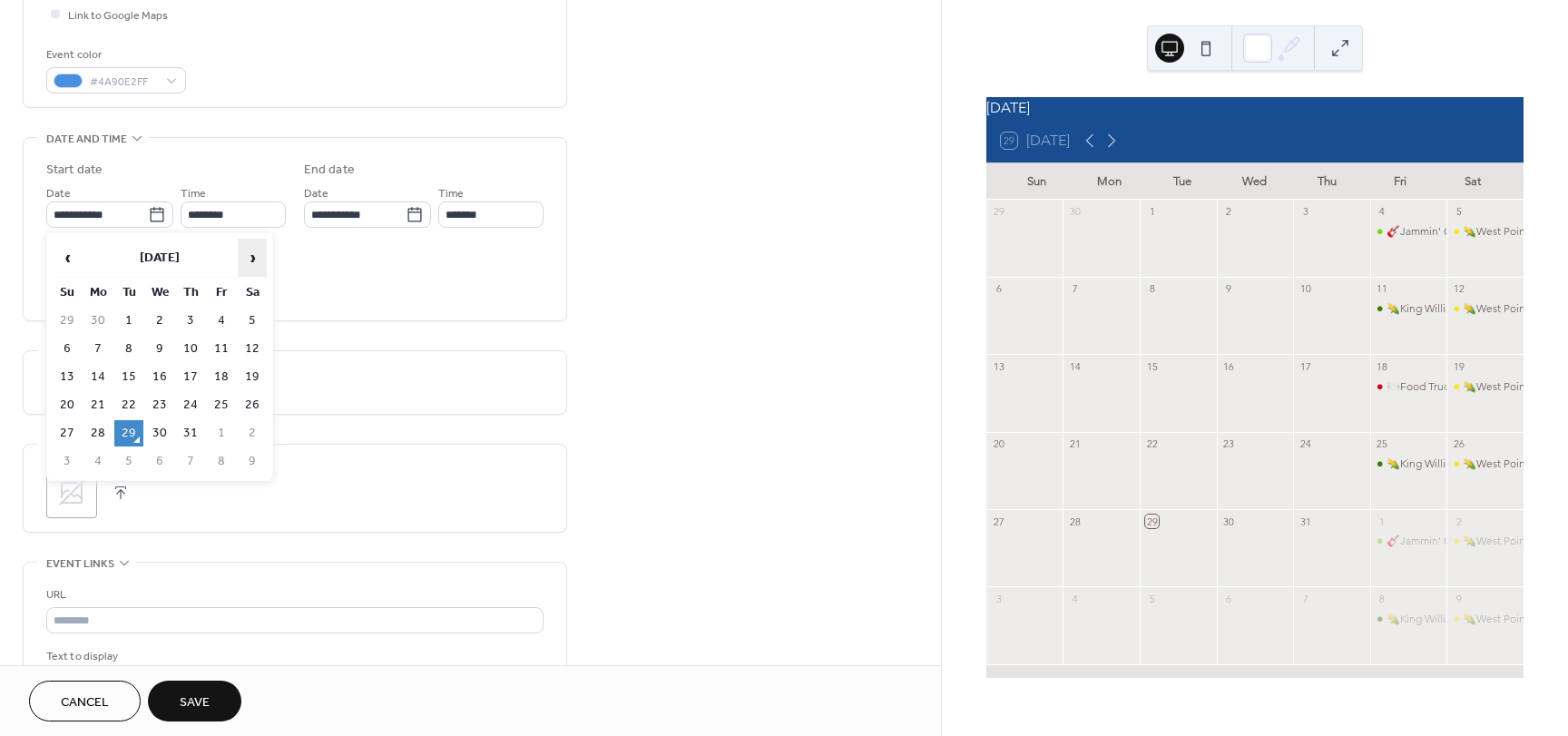 click on "›" at bounding box center [252, 258] 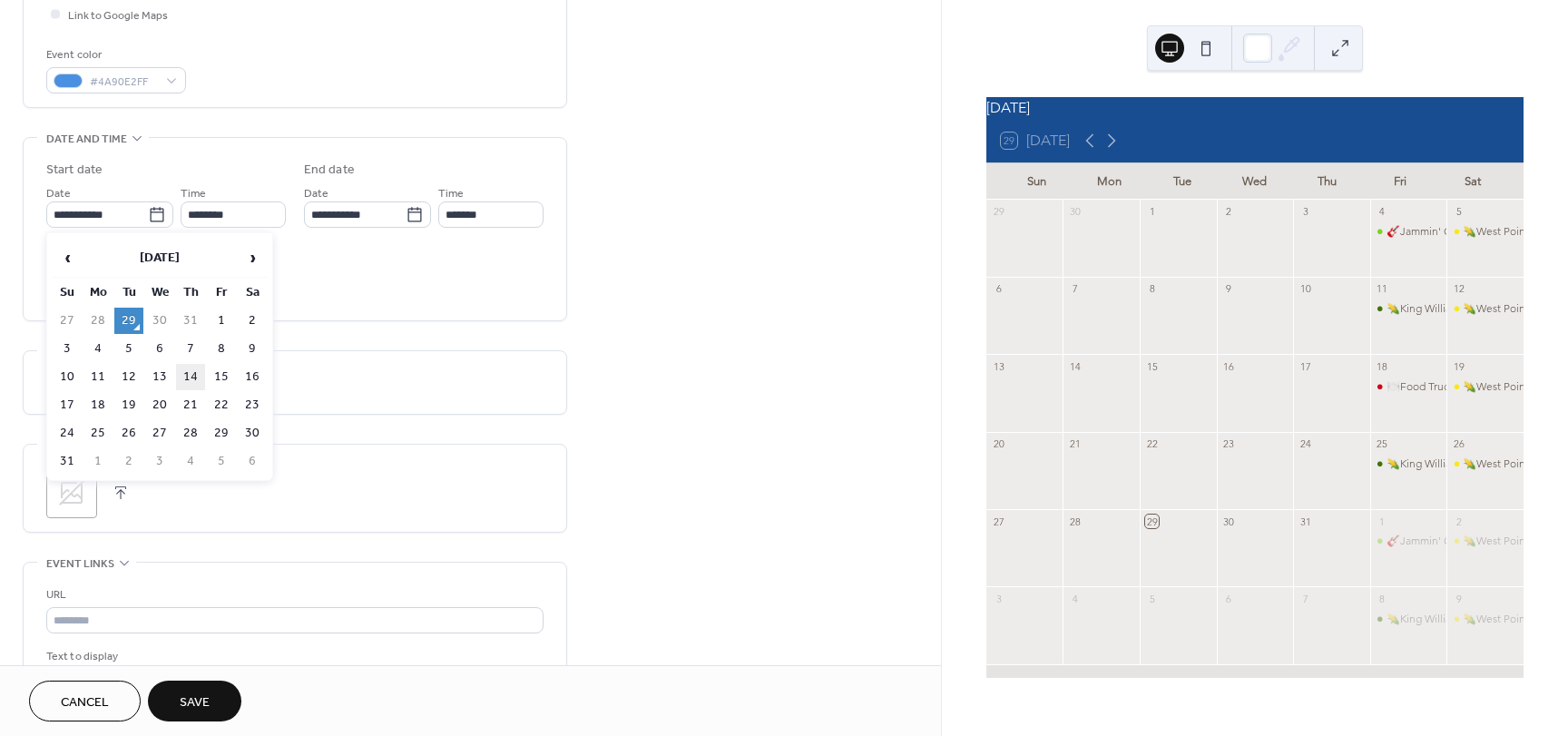 click on "14" at bounding box center (191, 377) 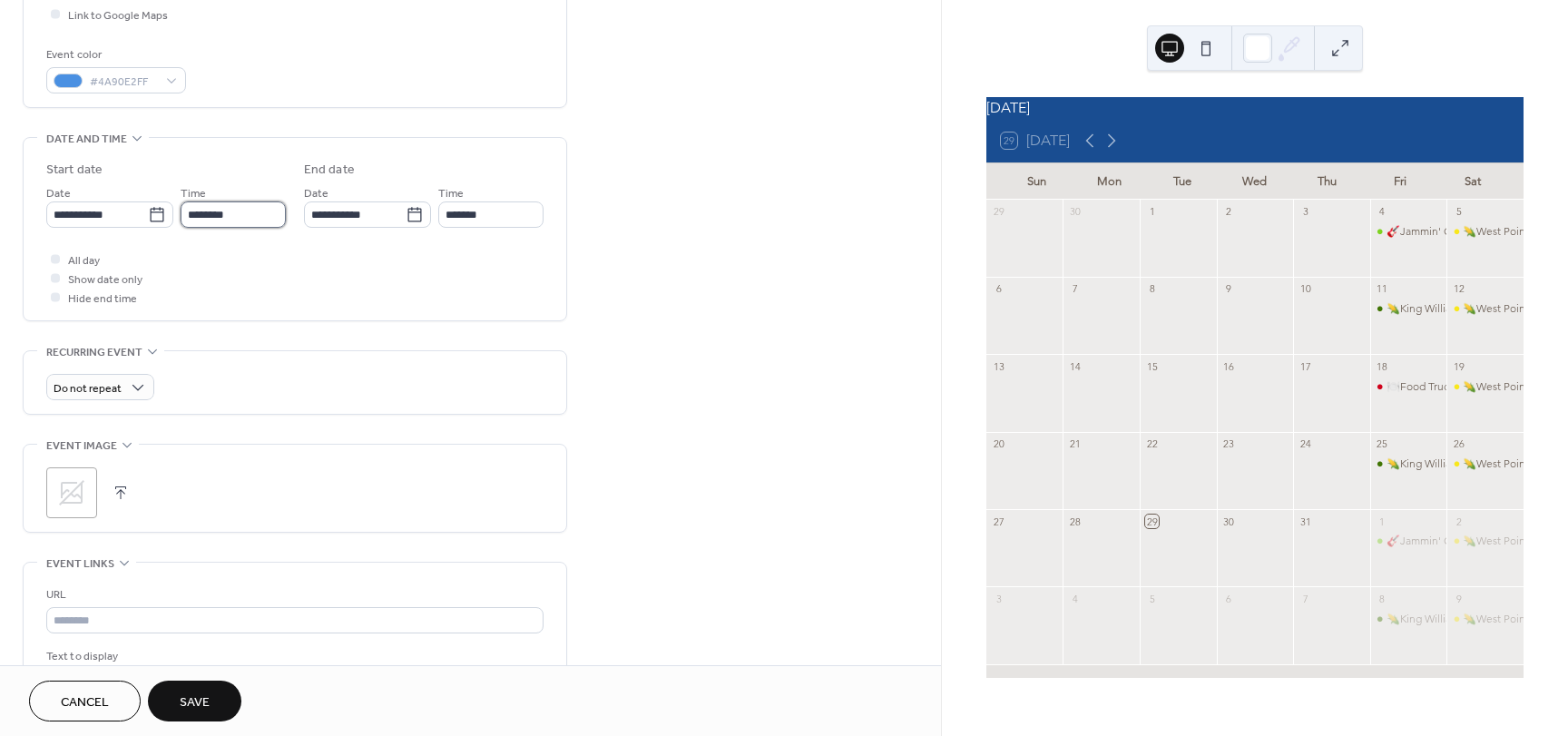 click on "********" at bounding box center [233, 214] 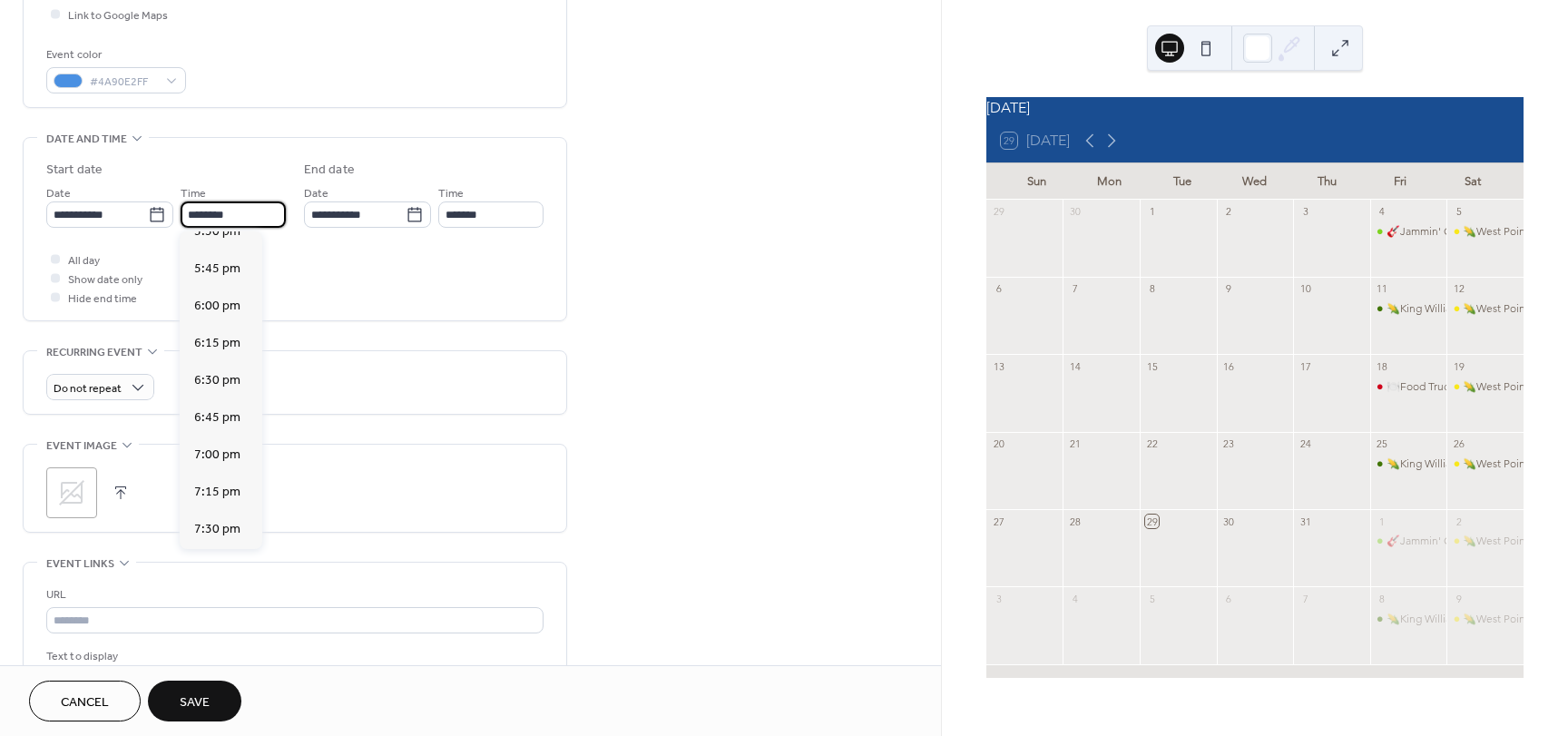 scroll, scrollTop: 2694, scrollLeft: 0, axis: vertical 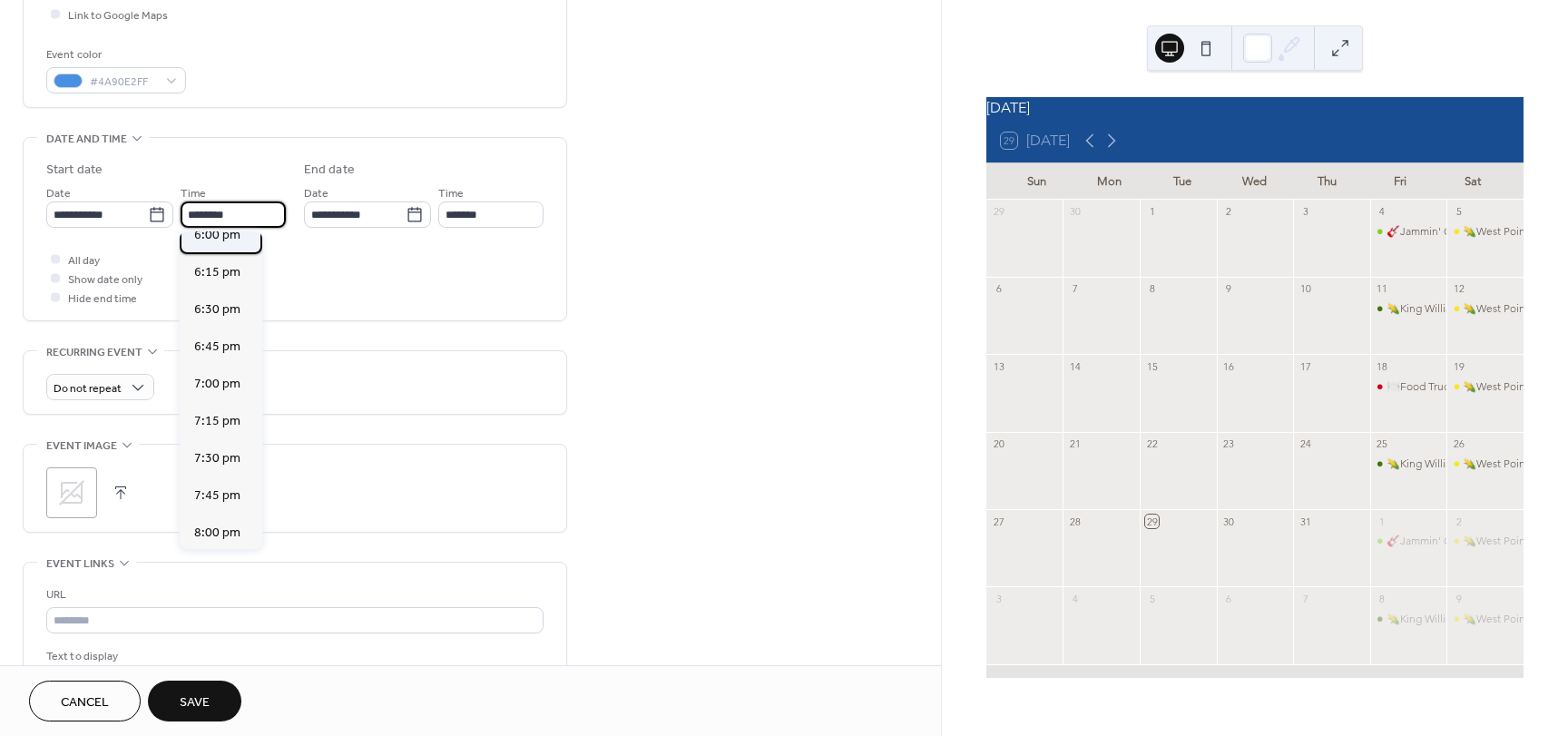 click on "6:00 pm" at bounding box center [217, 235] 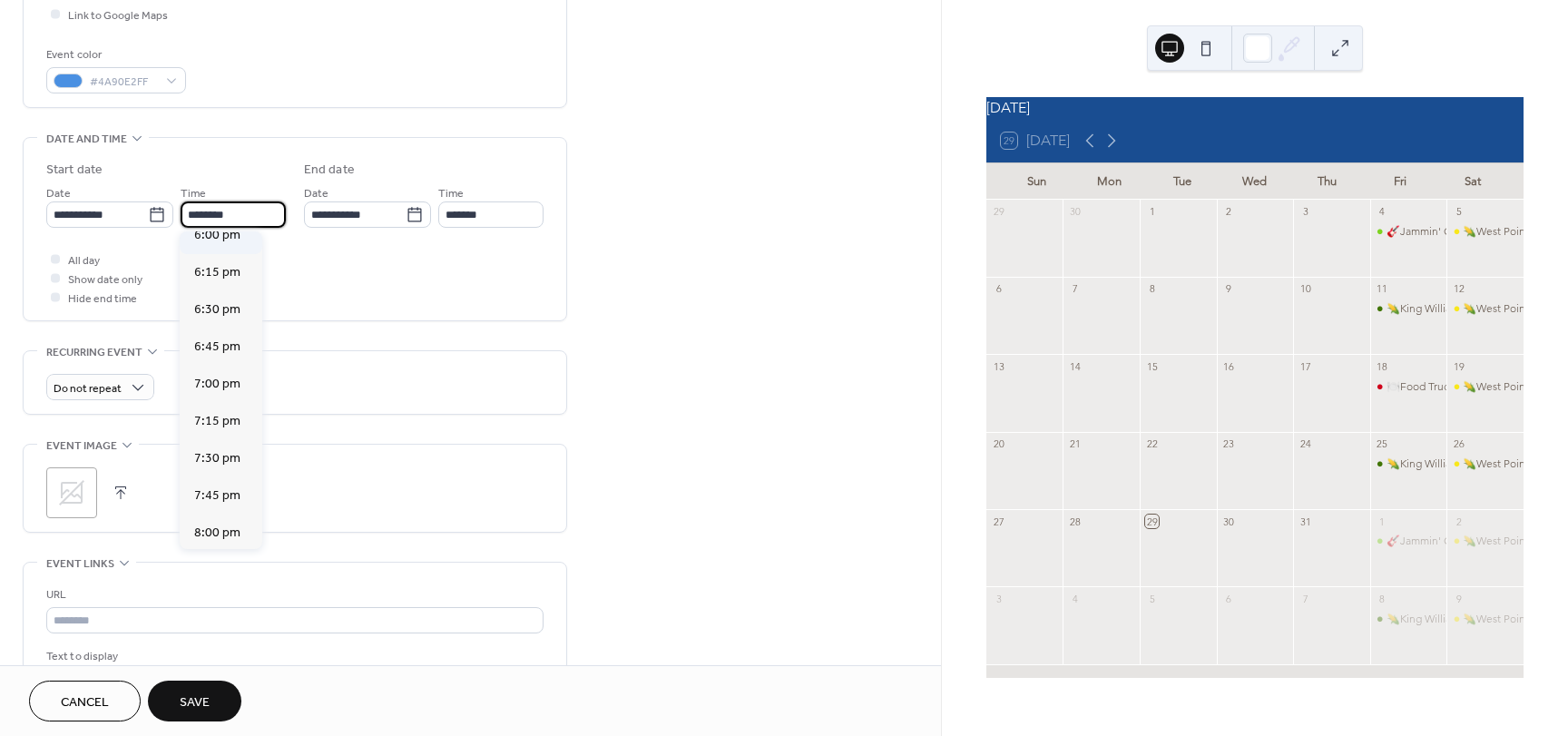 type on "*******" 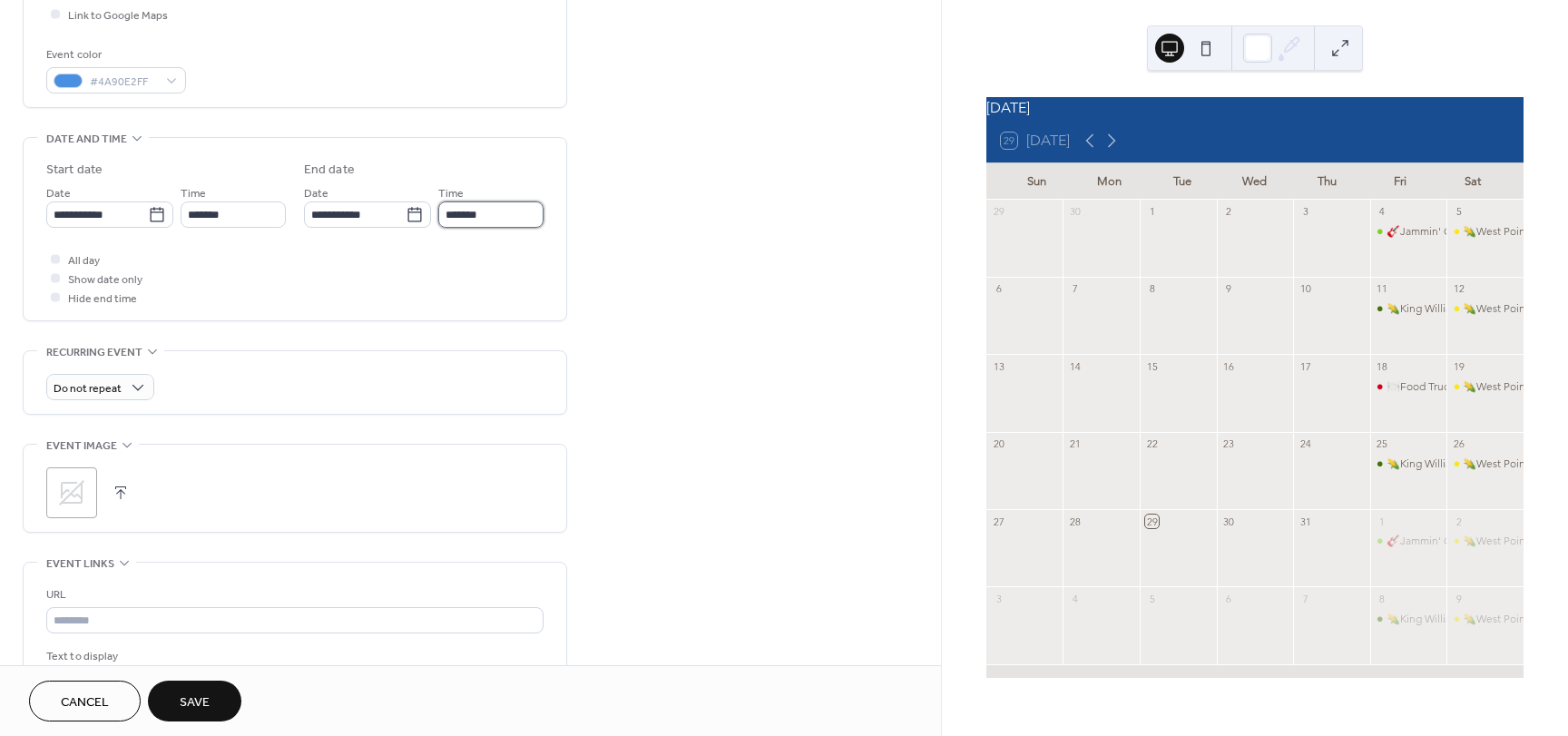 click on "*******" at bounding box center [491, 214] 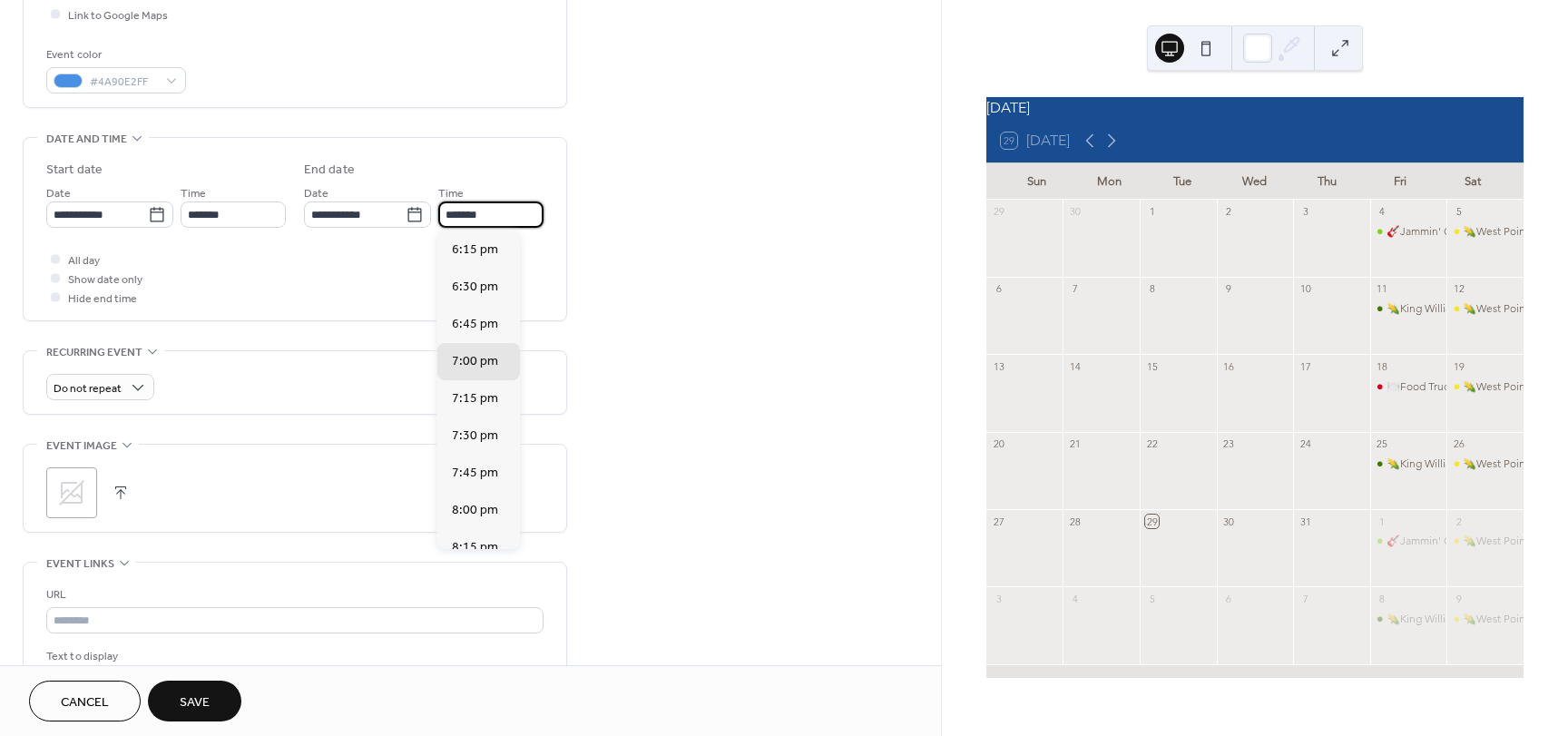 click on "**********" at bounding box center (295, 229) 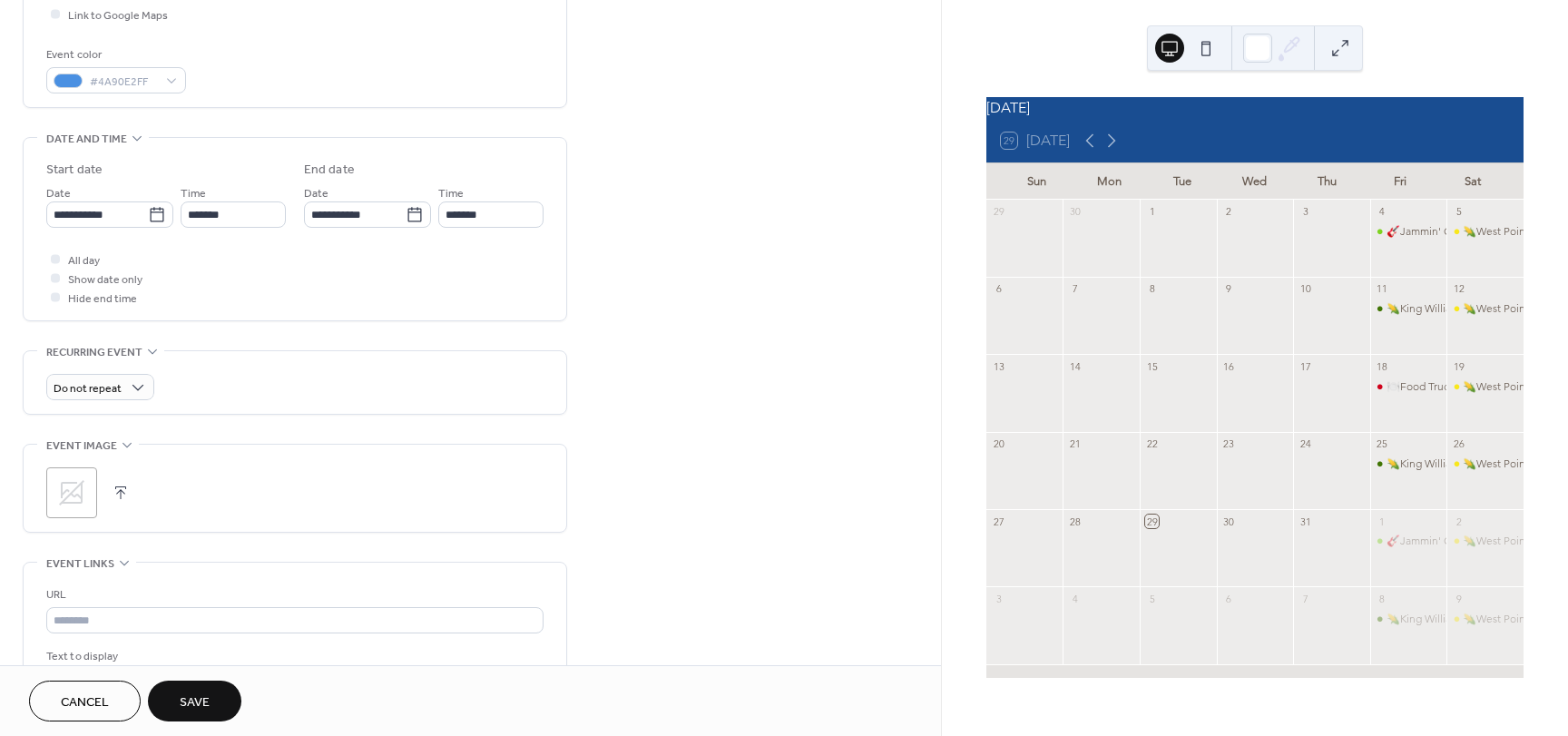 click 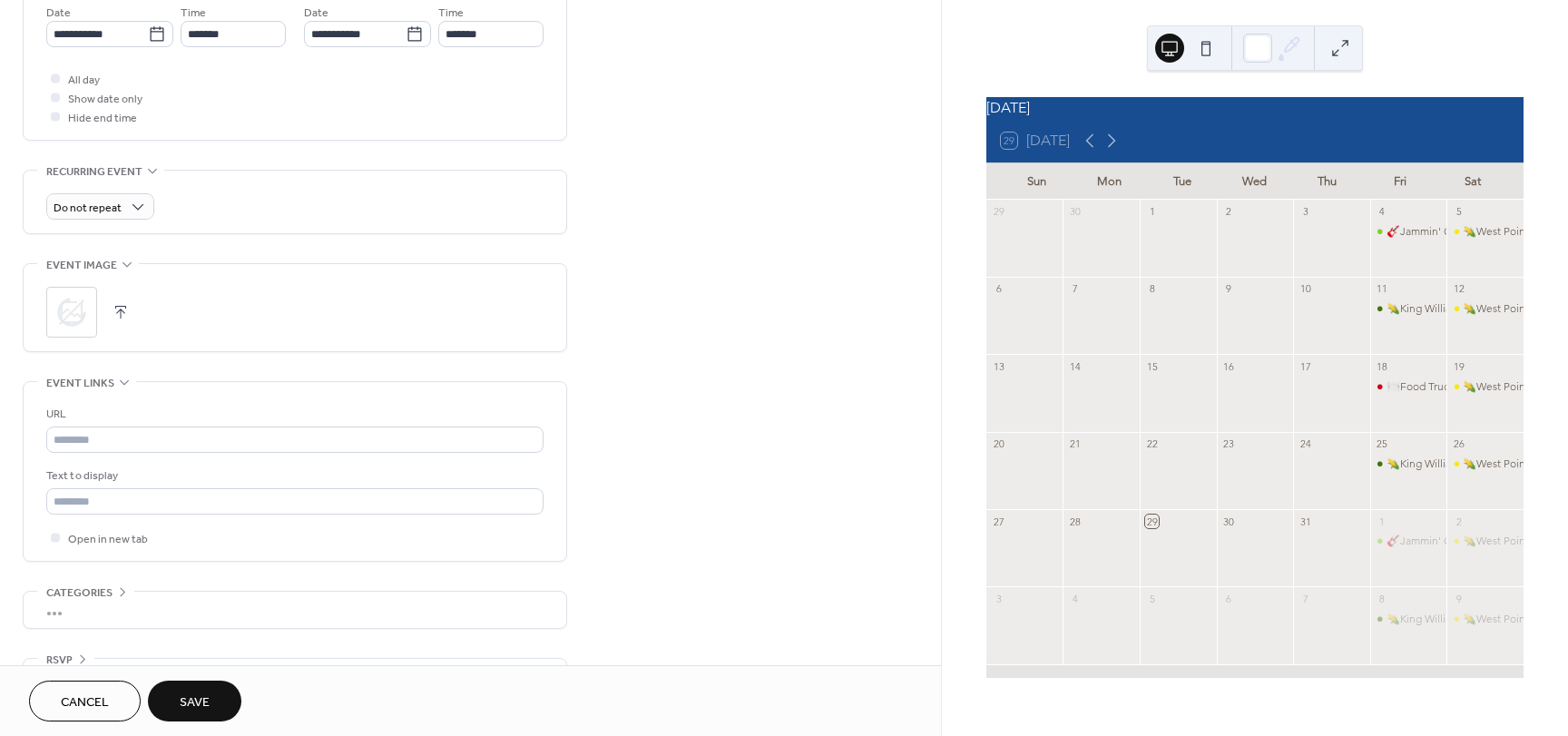 scroll, scrollTop: 635, scrollLeft: 0, axis: vertical 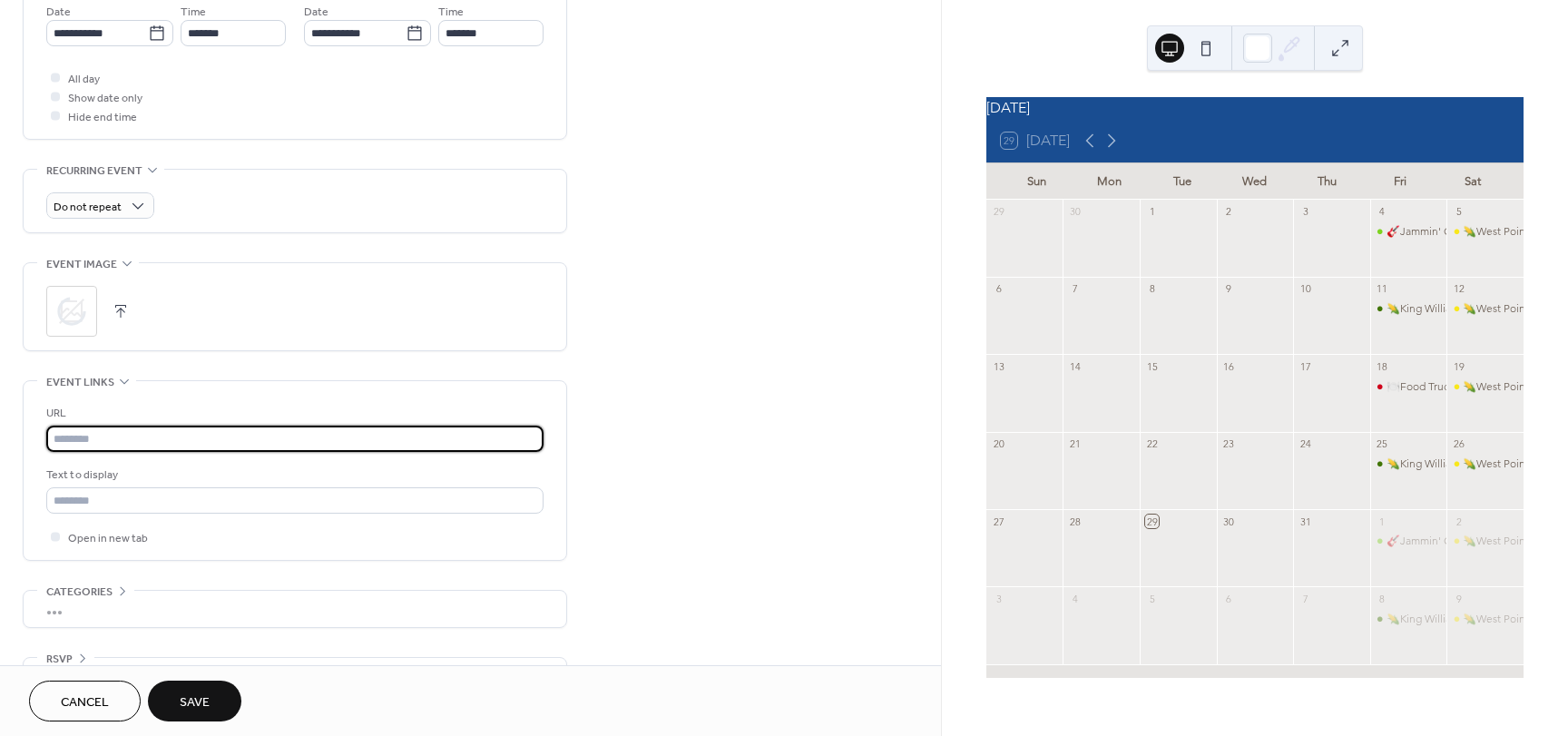 click at bounding box center (295, 438) 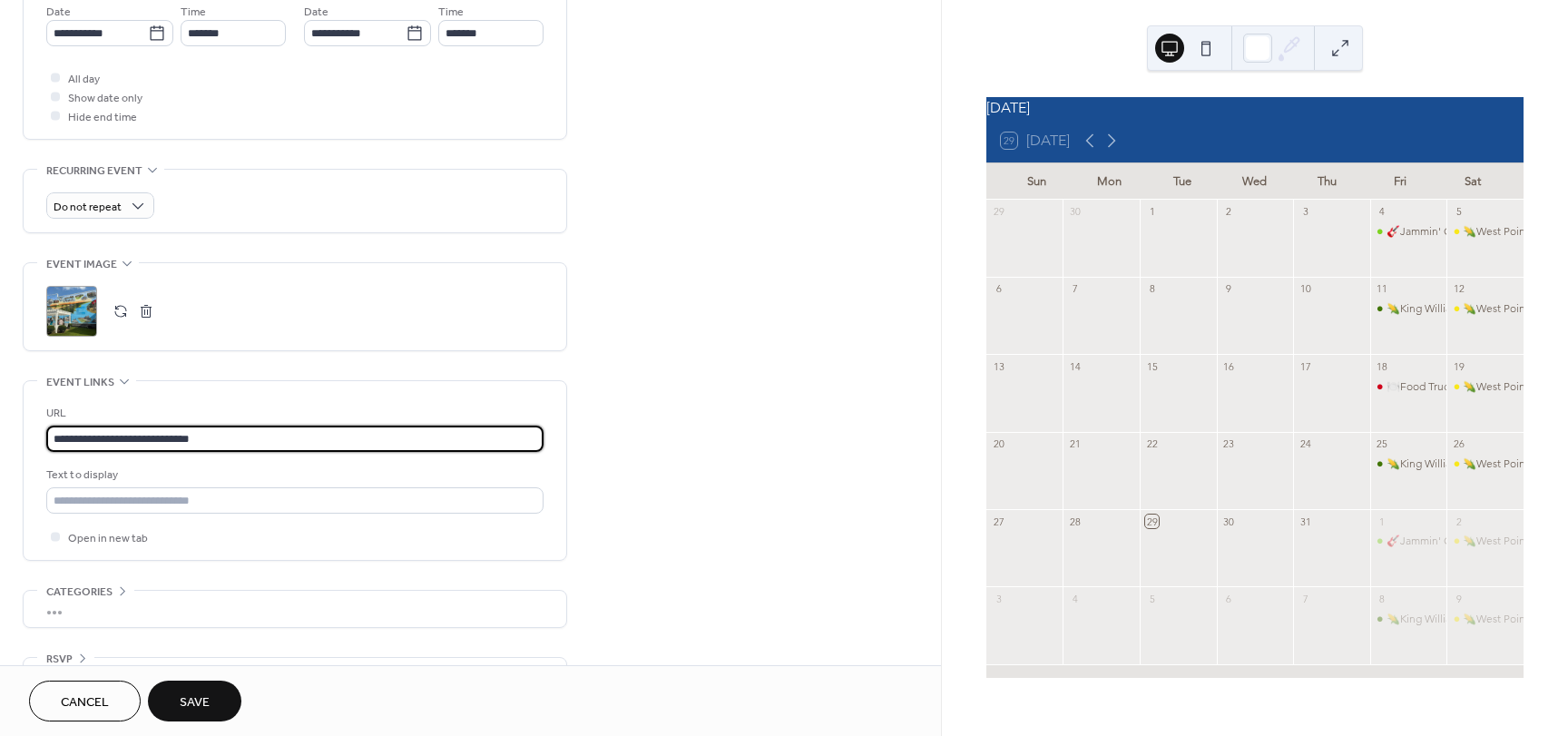 drag, startPoint x: 228, startPoint y: 445, endPoint x: -65, endPoint y: 414, distance: 294.63537 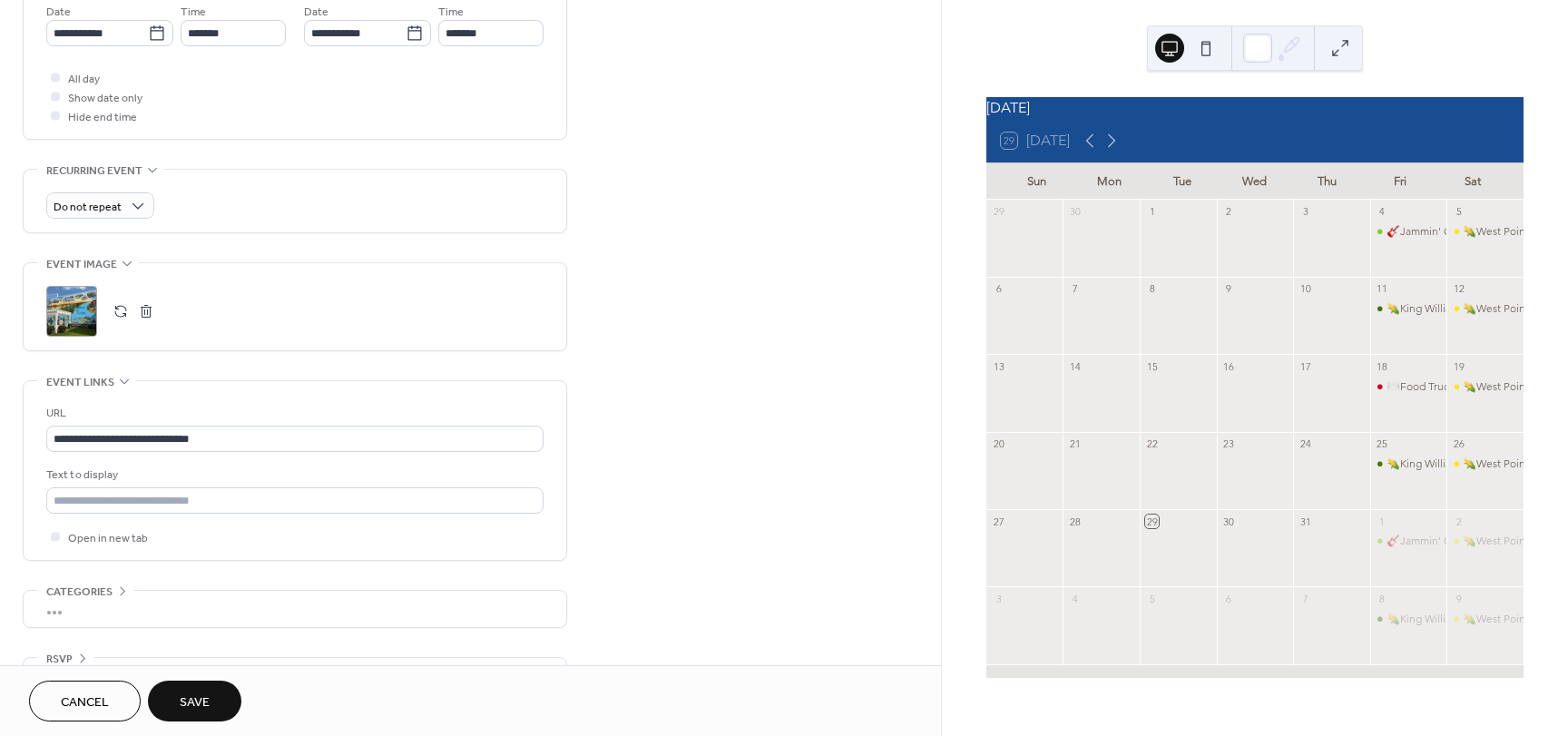 click on "Text to display" at bounding box center (293, 475) 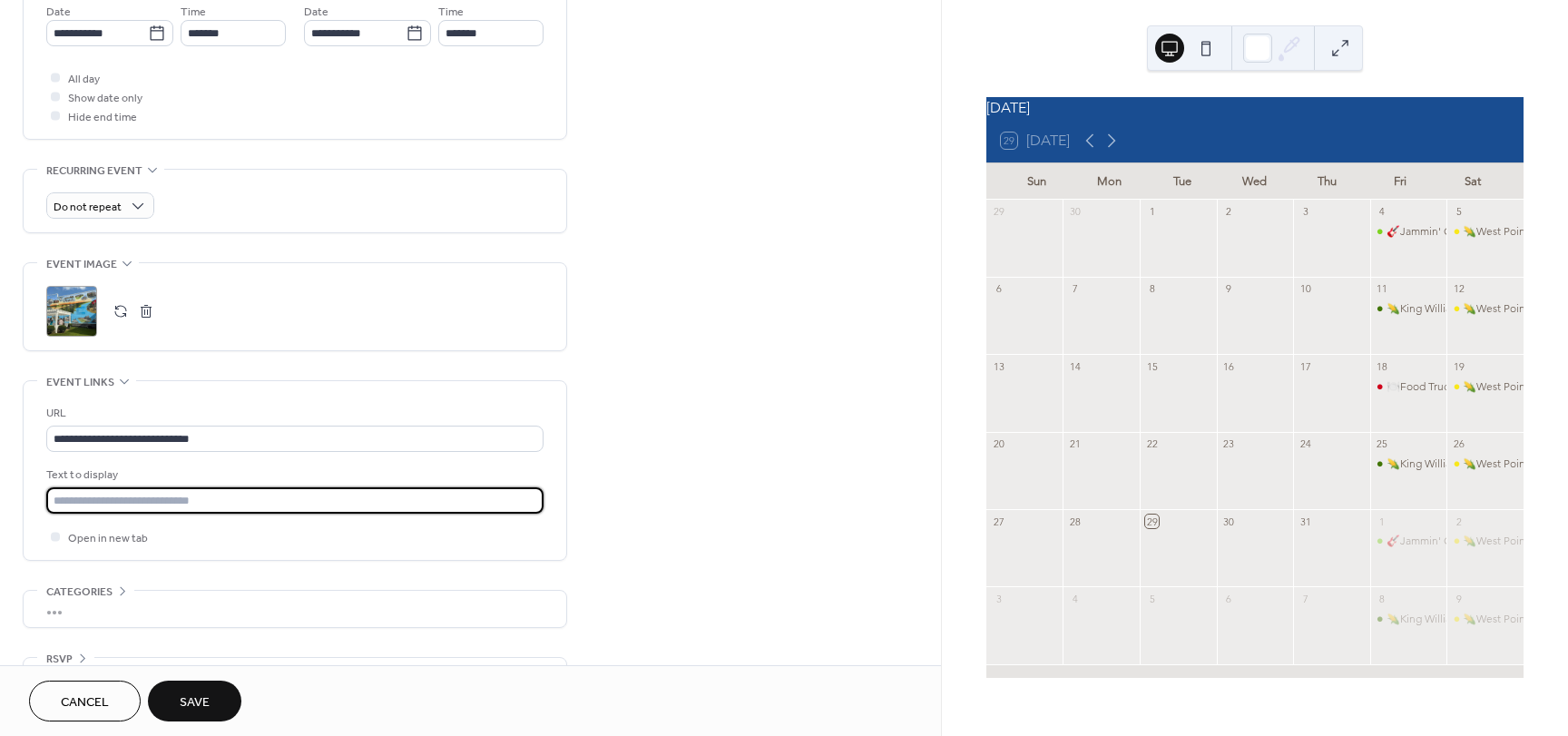 click at bounding box center (295, 500) 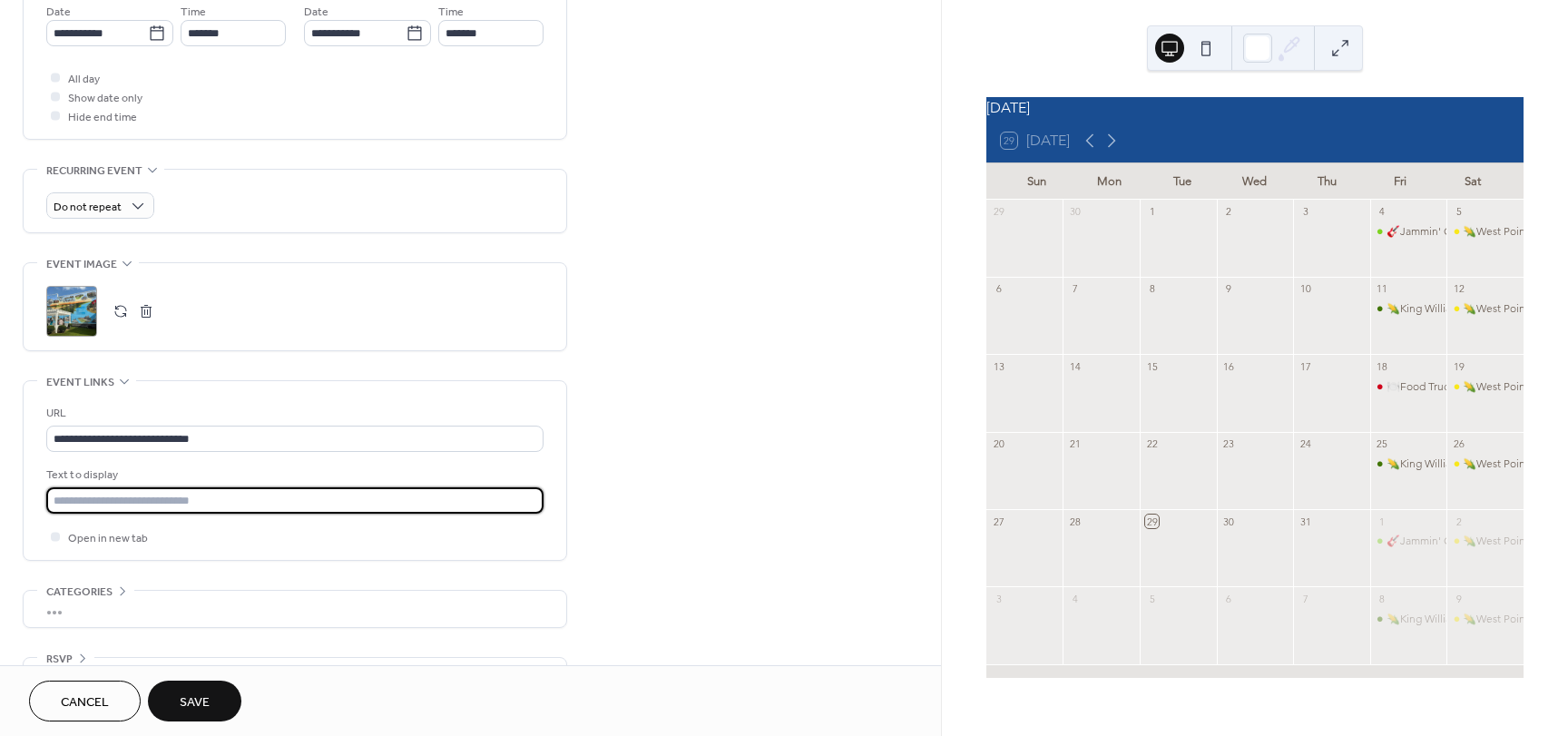 paste on "**********" 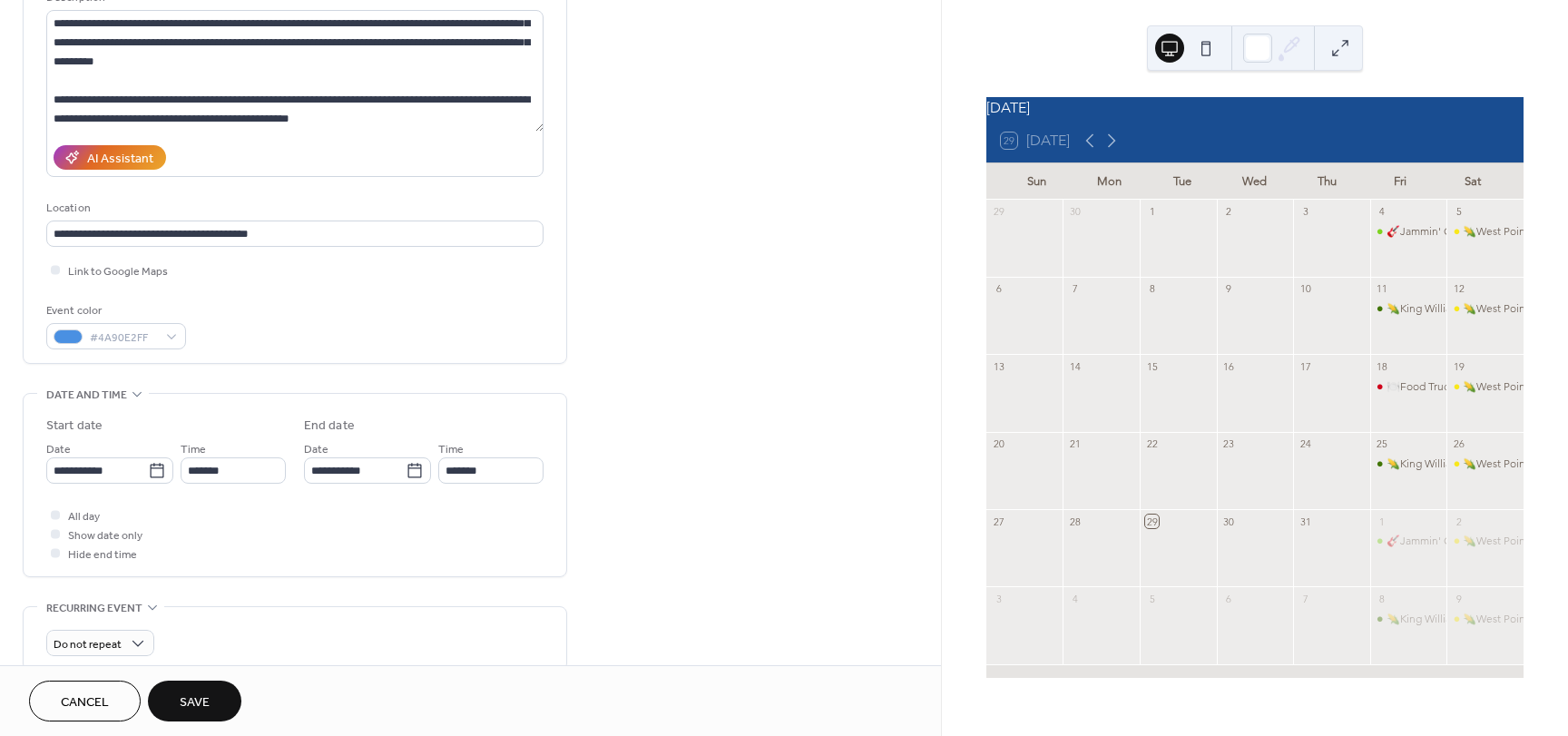 scroll, scrollTop: 182, scrollLeft: 0, axis: vertical 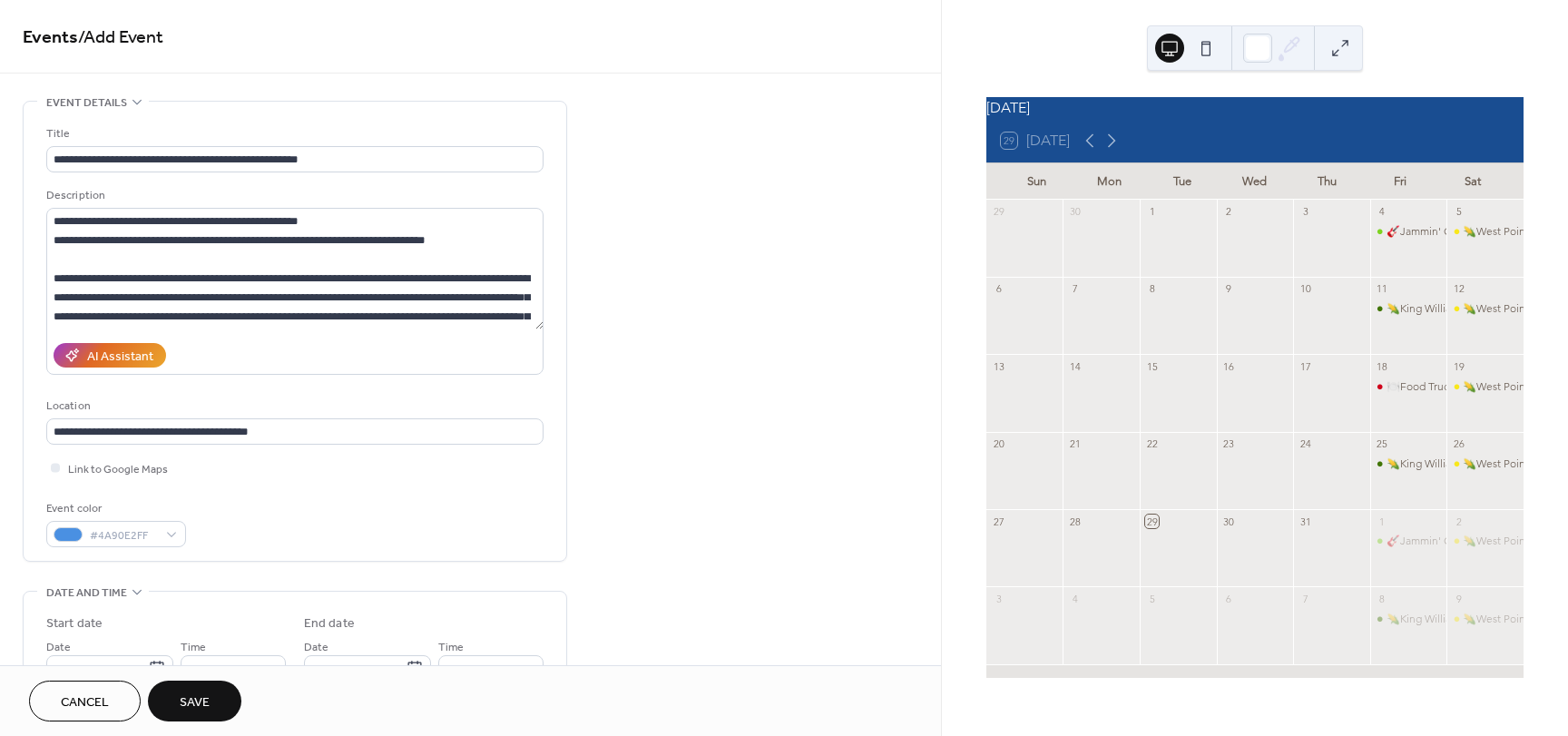 type on "**********" 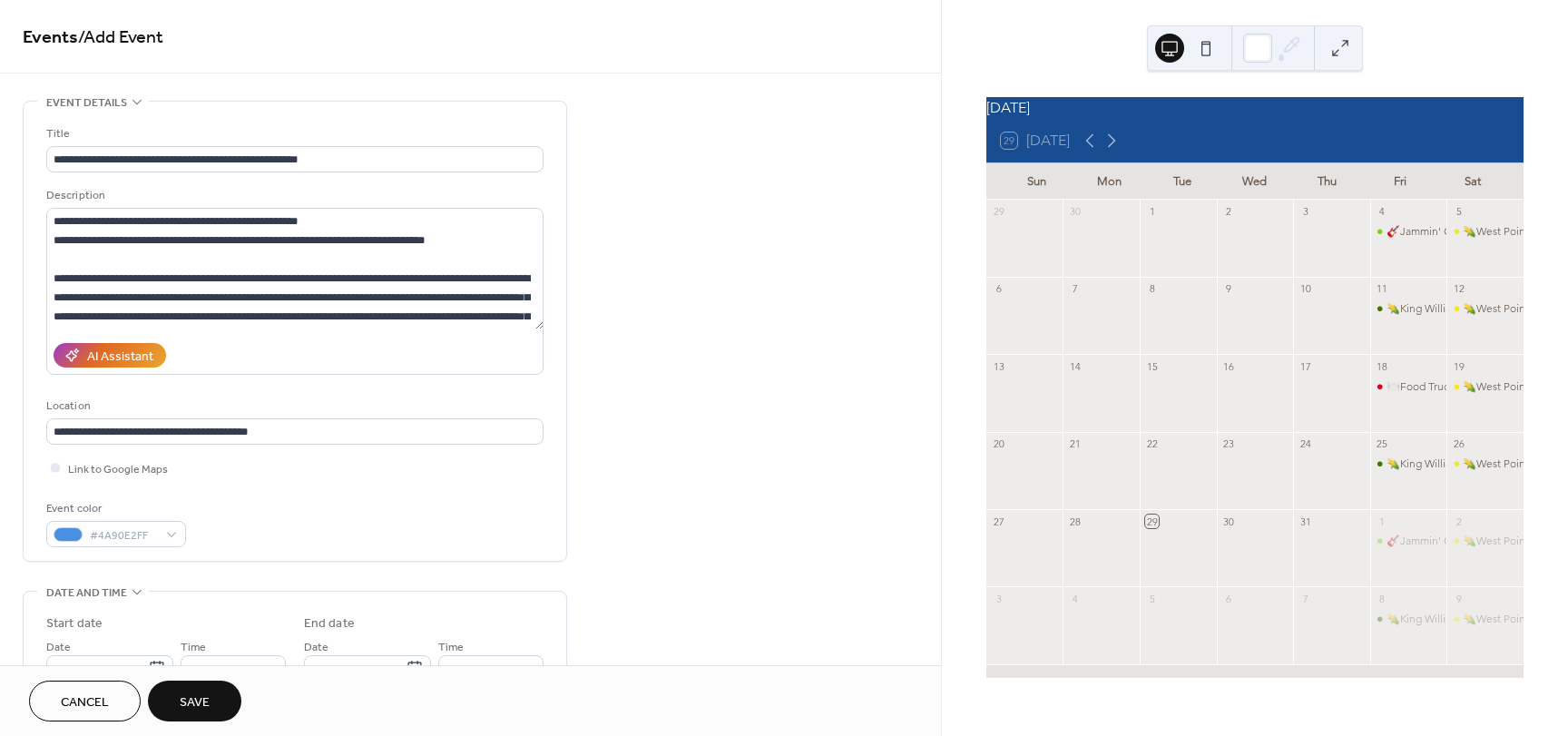 click on "Save" at bounding box center (194, 701) 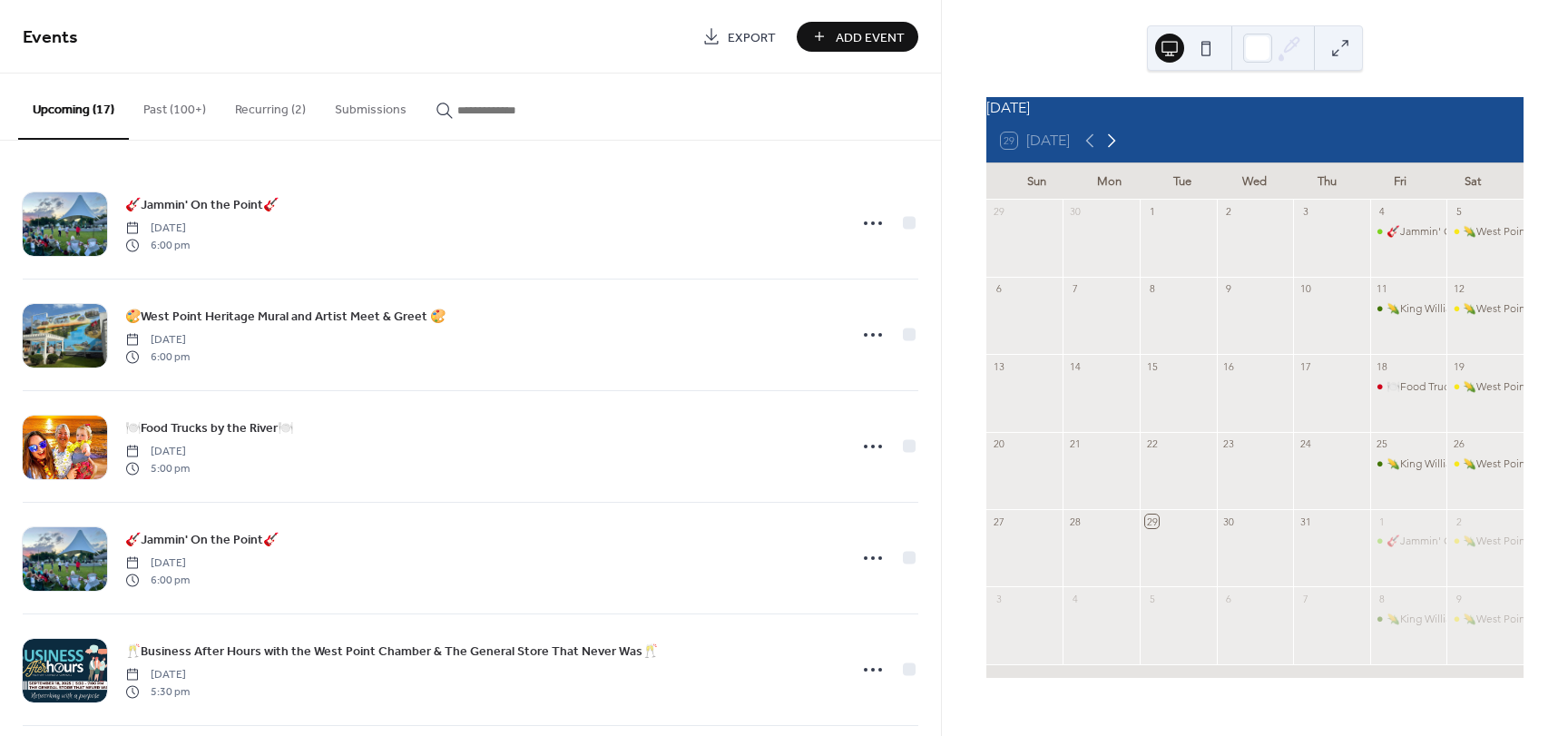 click 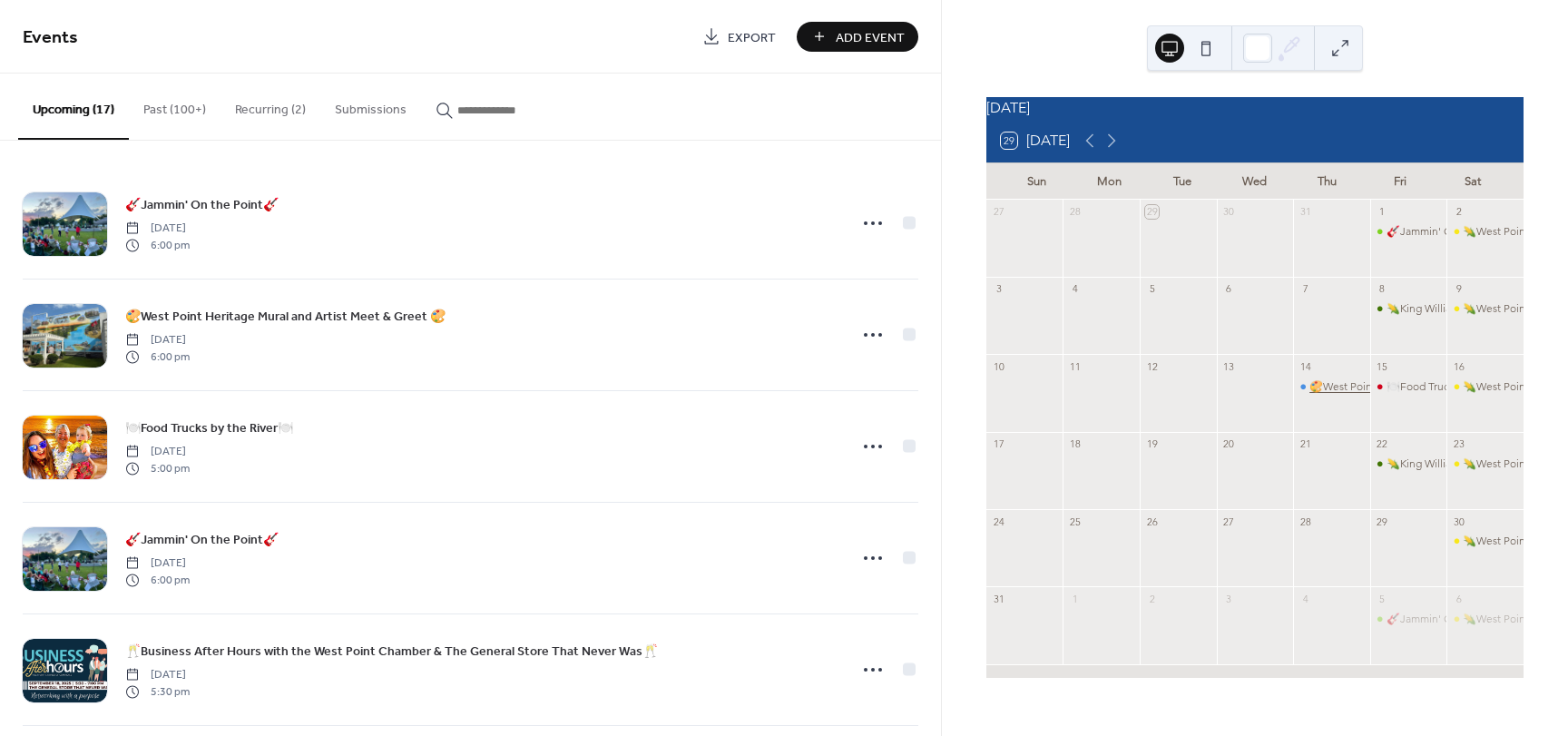 click on "🎨West Point Heritage Mural and Artist Meet & Greet 🎨" at bounding box center [1448, 387] 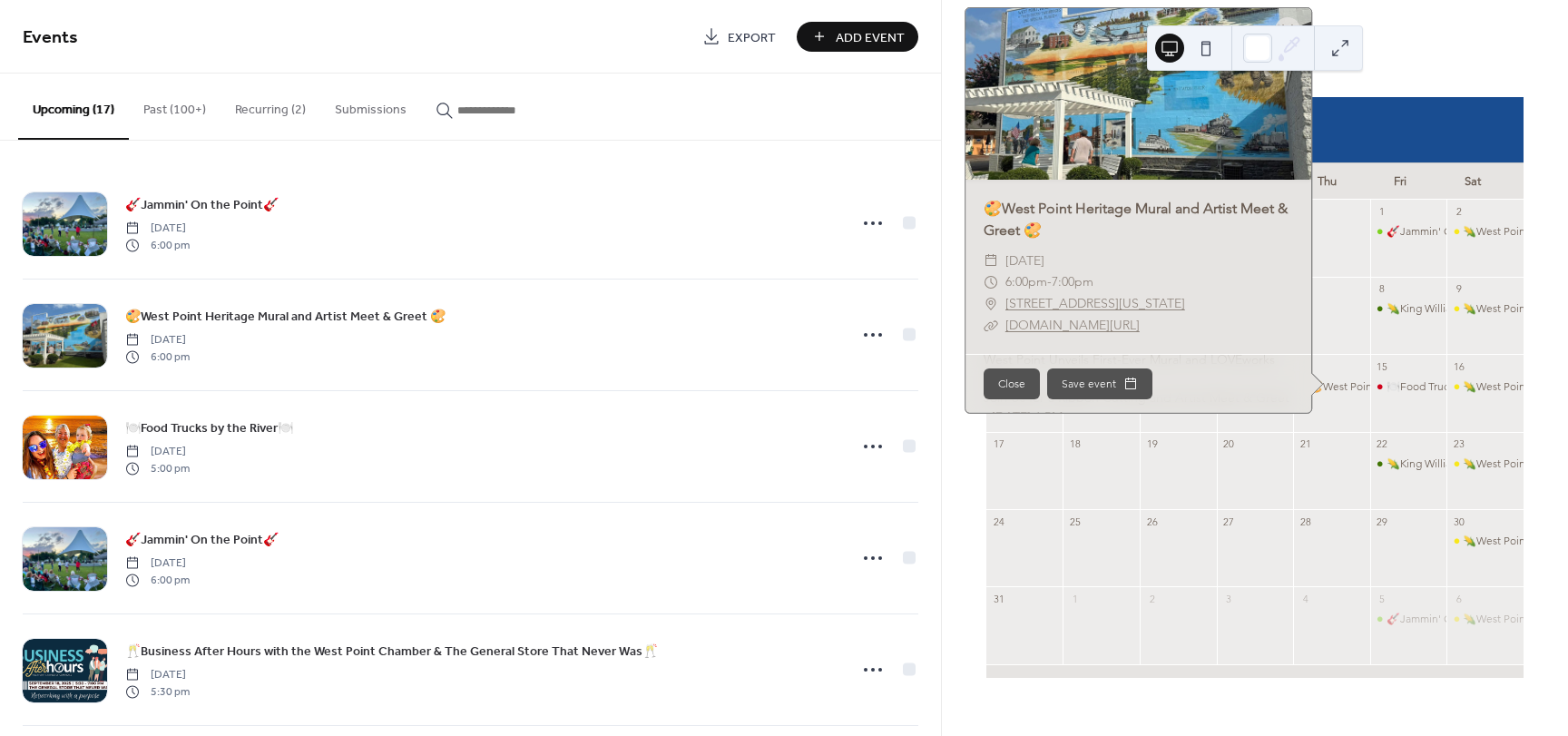 scroll, scrollTop: 0, scrollLeft: 0, axis: both 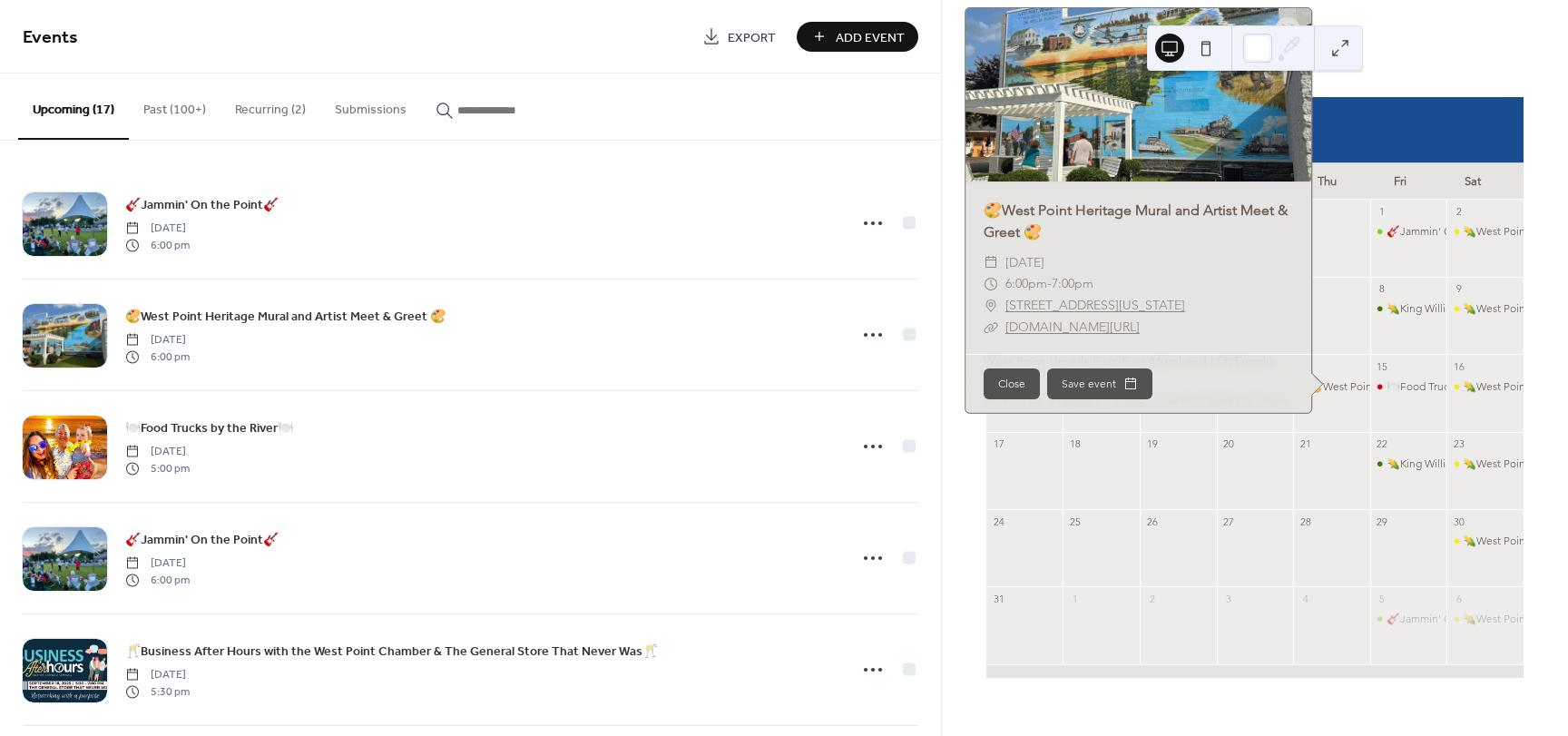 click on "Close" at bounding box center (1012, 384) 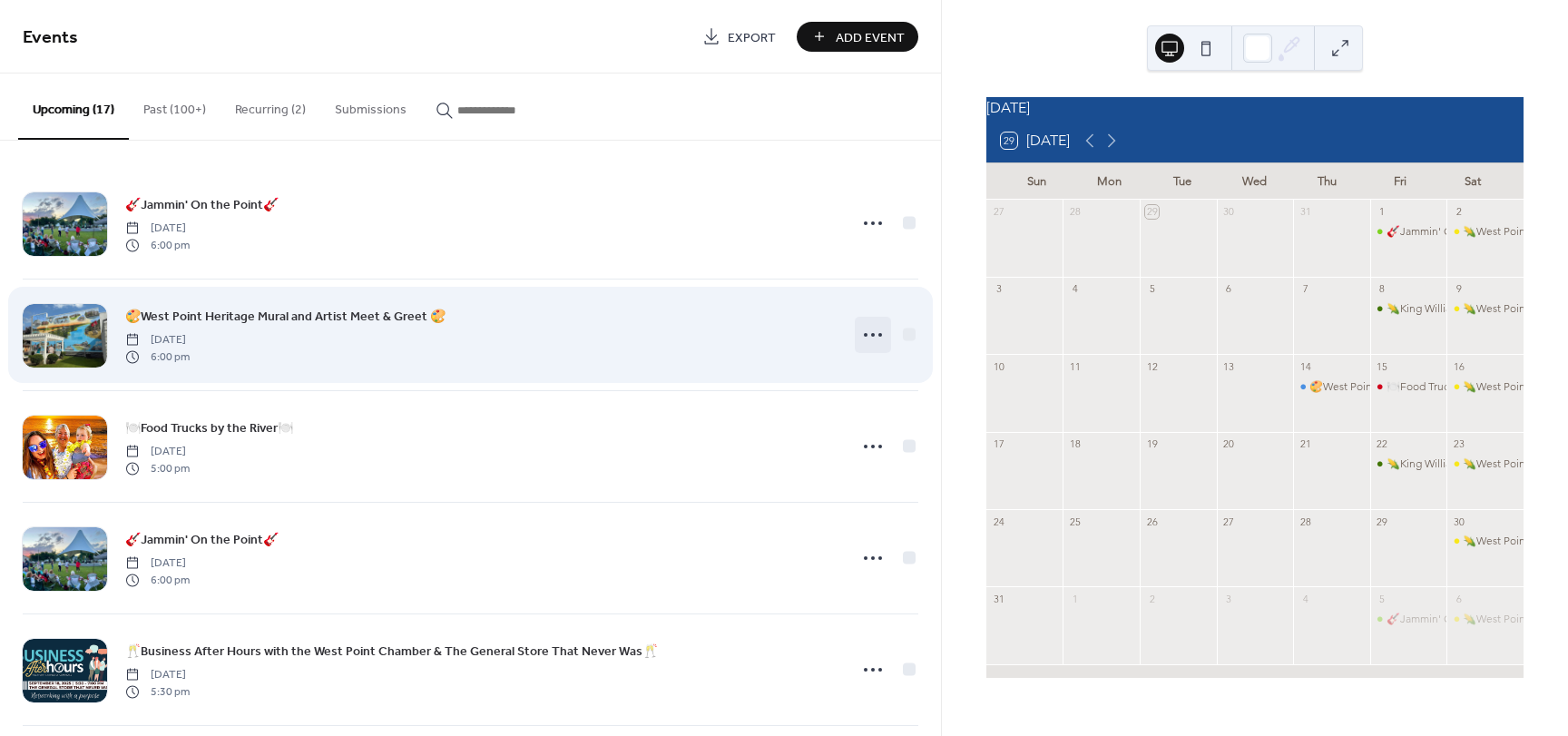 click 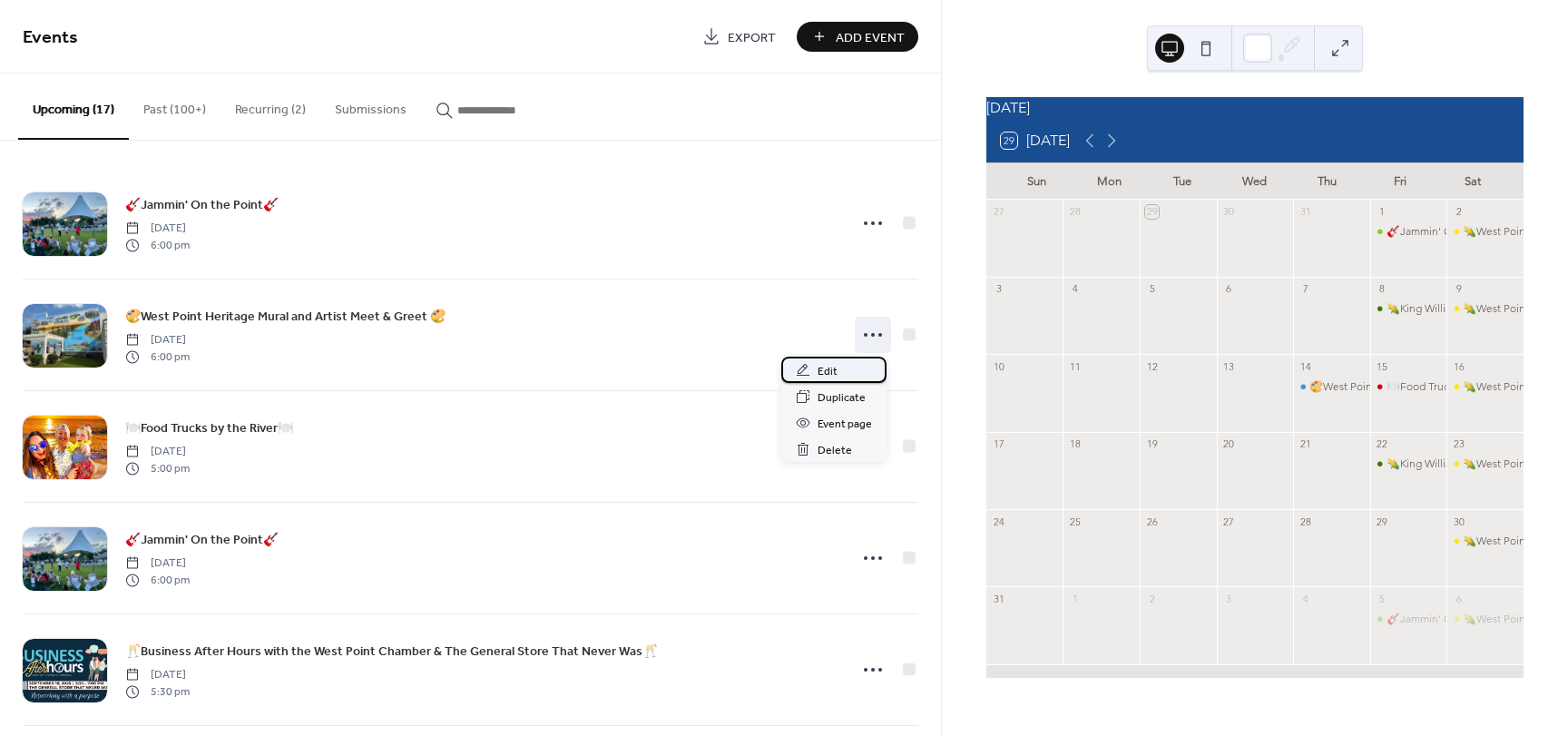 click on "Edit" at bounding box center [834, 369] 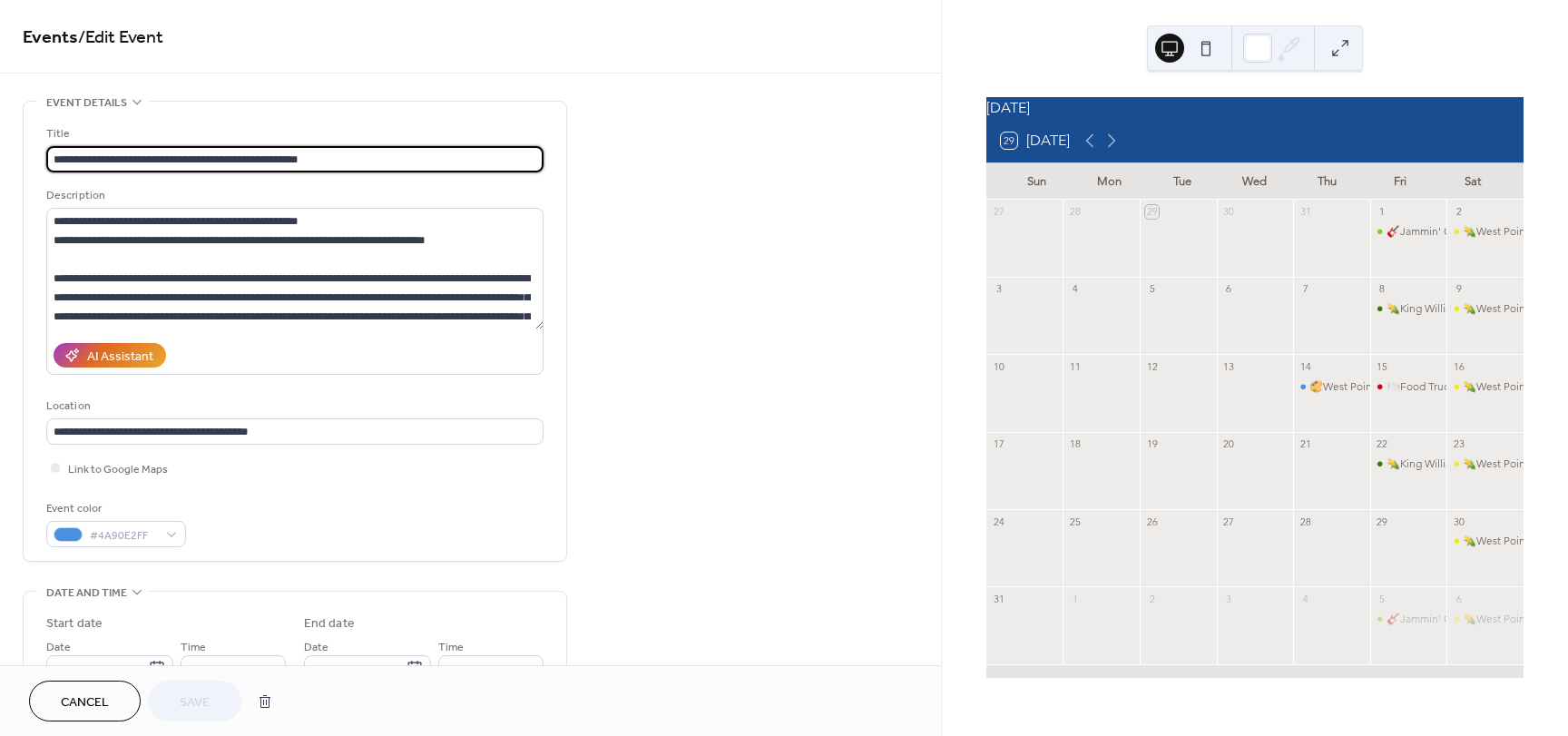 click on "**********" at bounding box center [295, 159] 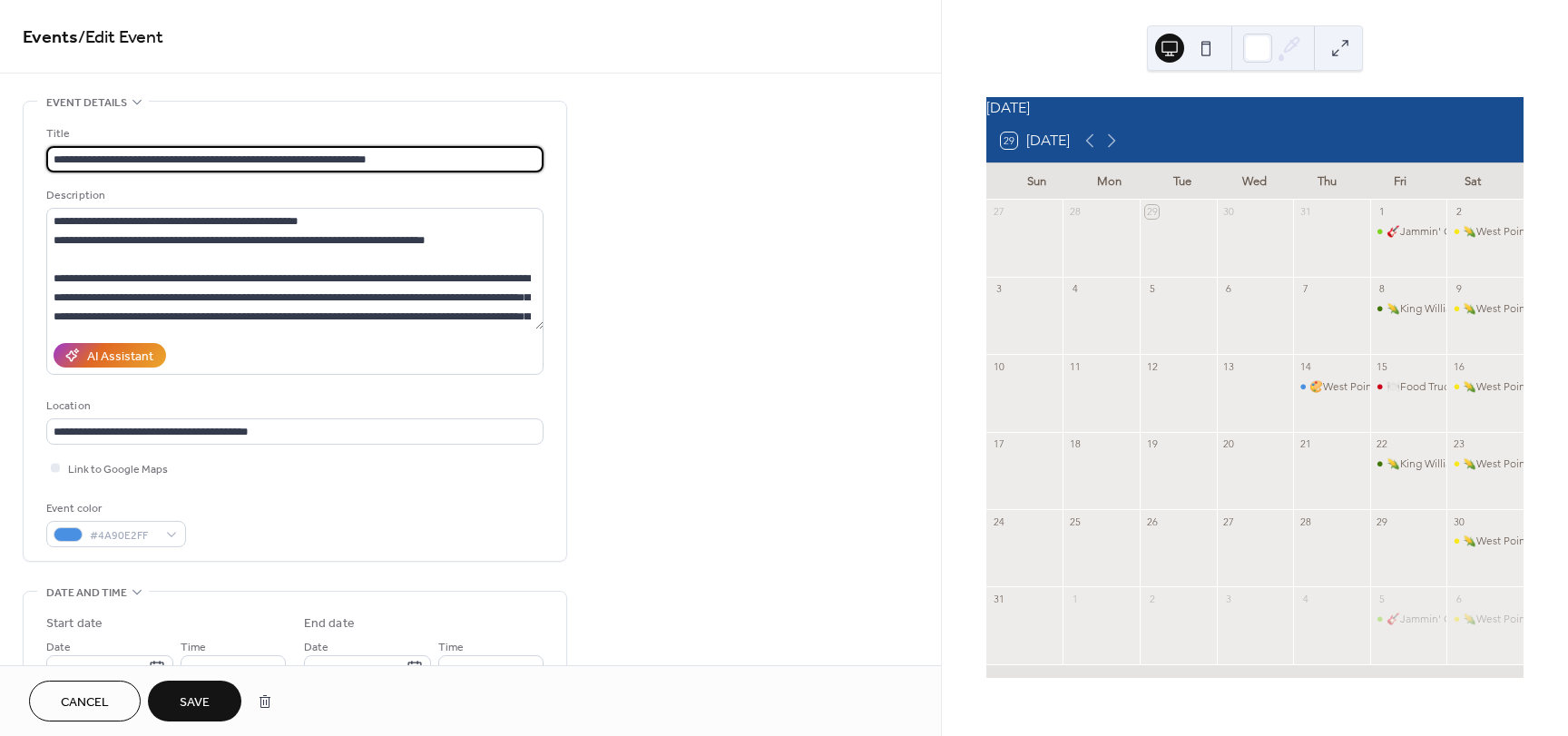 type on "**********" 